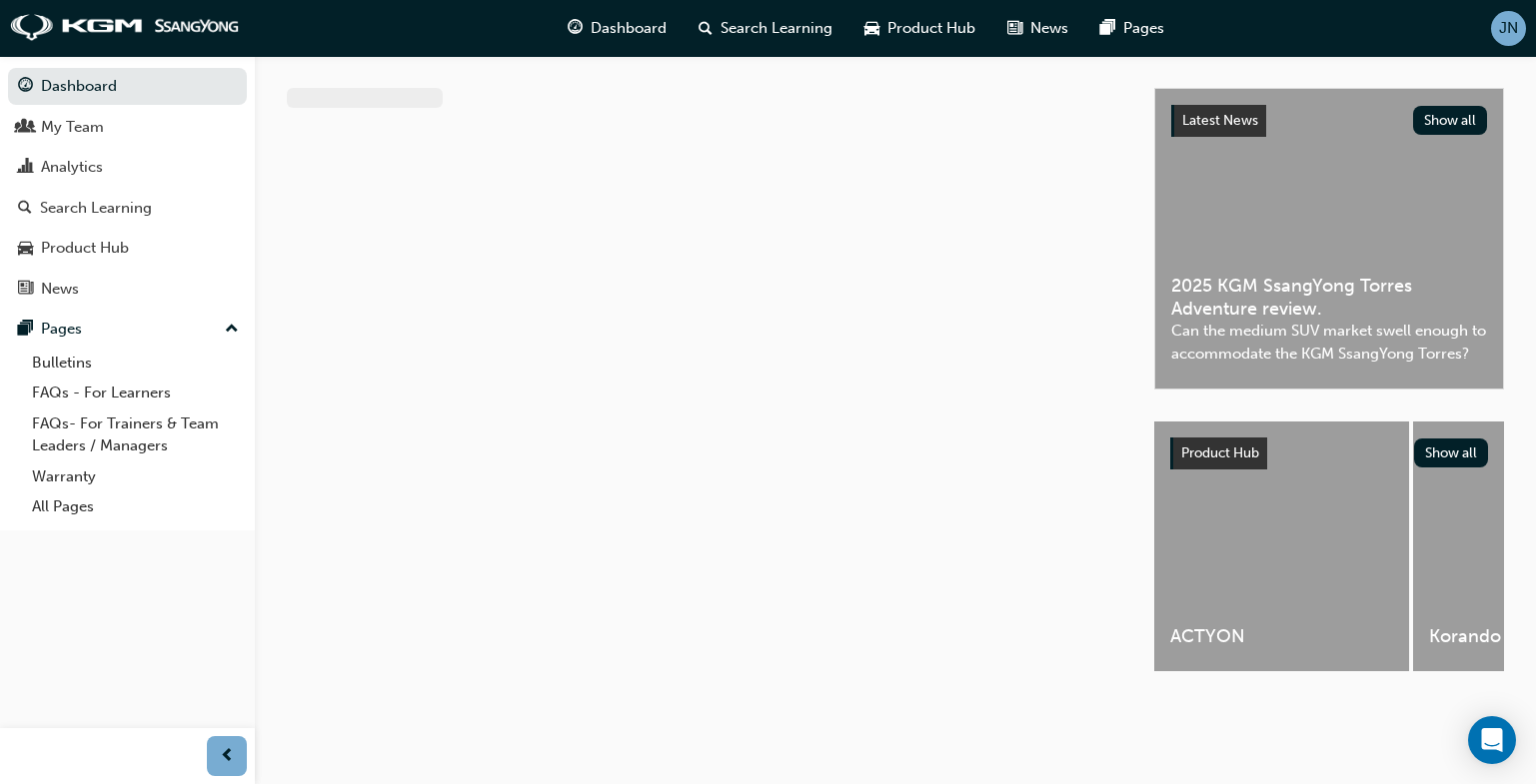scroll, scrollTop: 0, scrollLeft: 0, axis: both 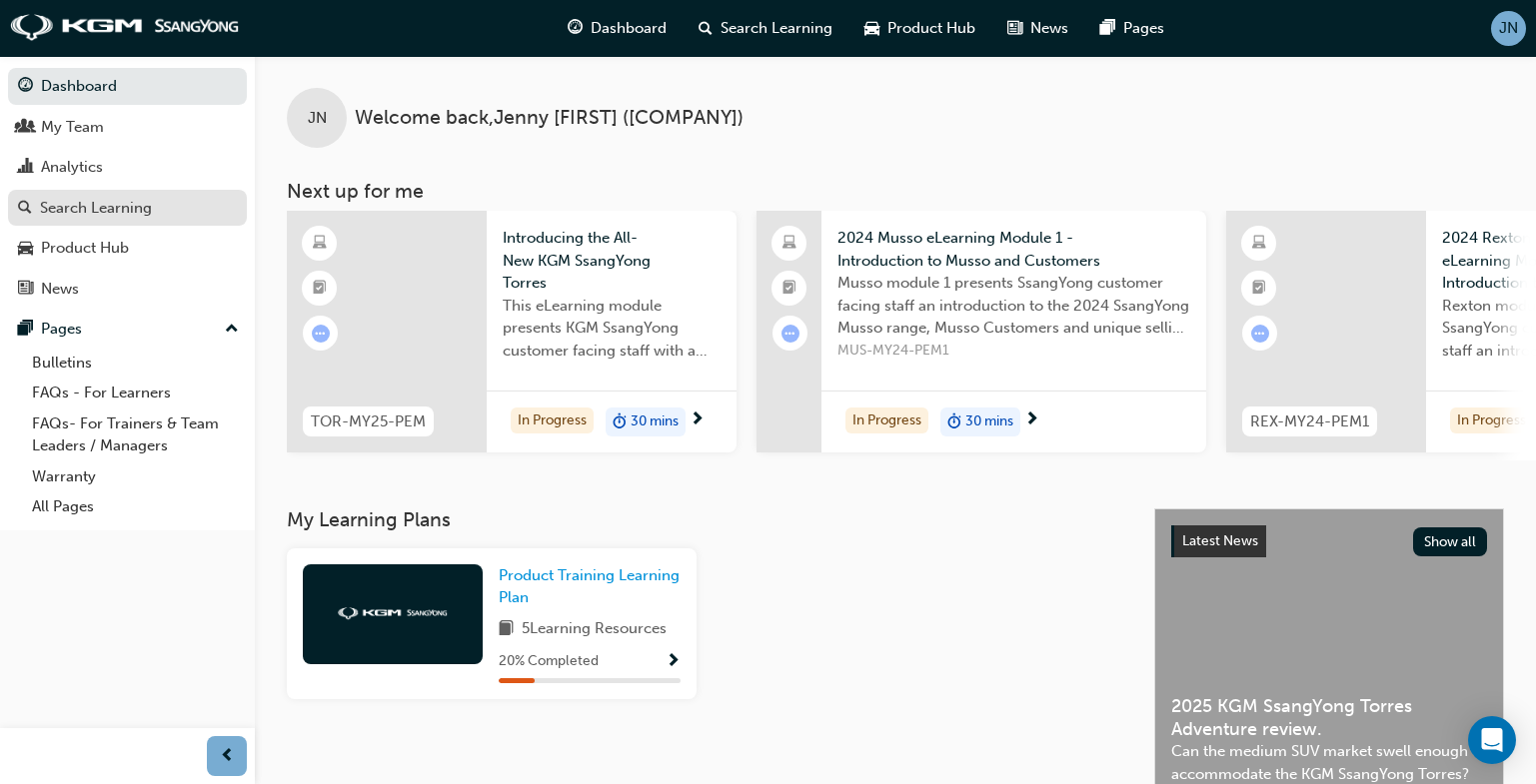 click on "Search Learning" at bounding box center [96, 208] 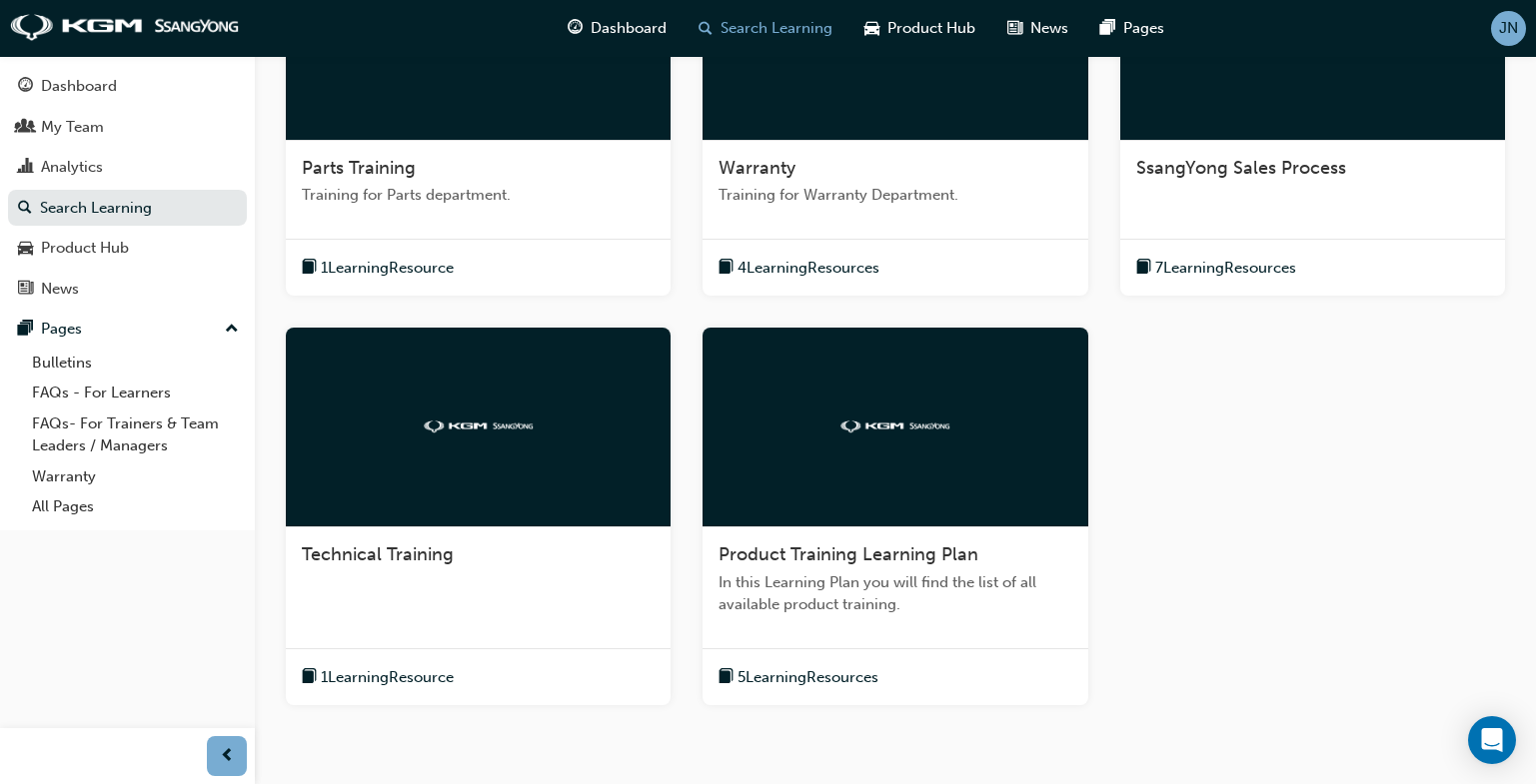 scroll, scrollTop: 516, scrollLeft: 0, axis: vertical 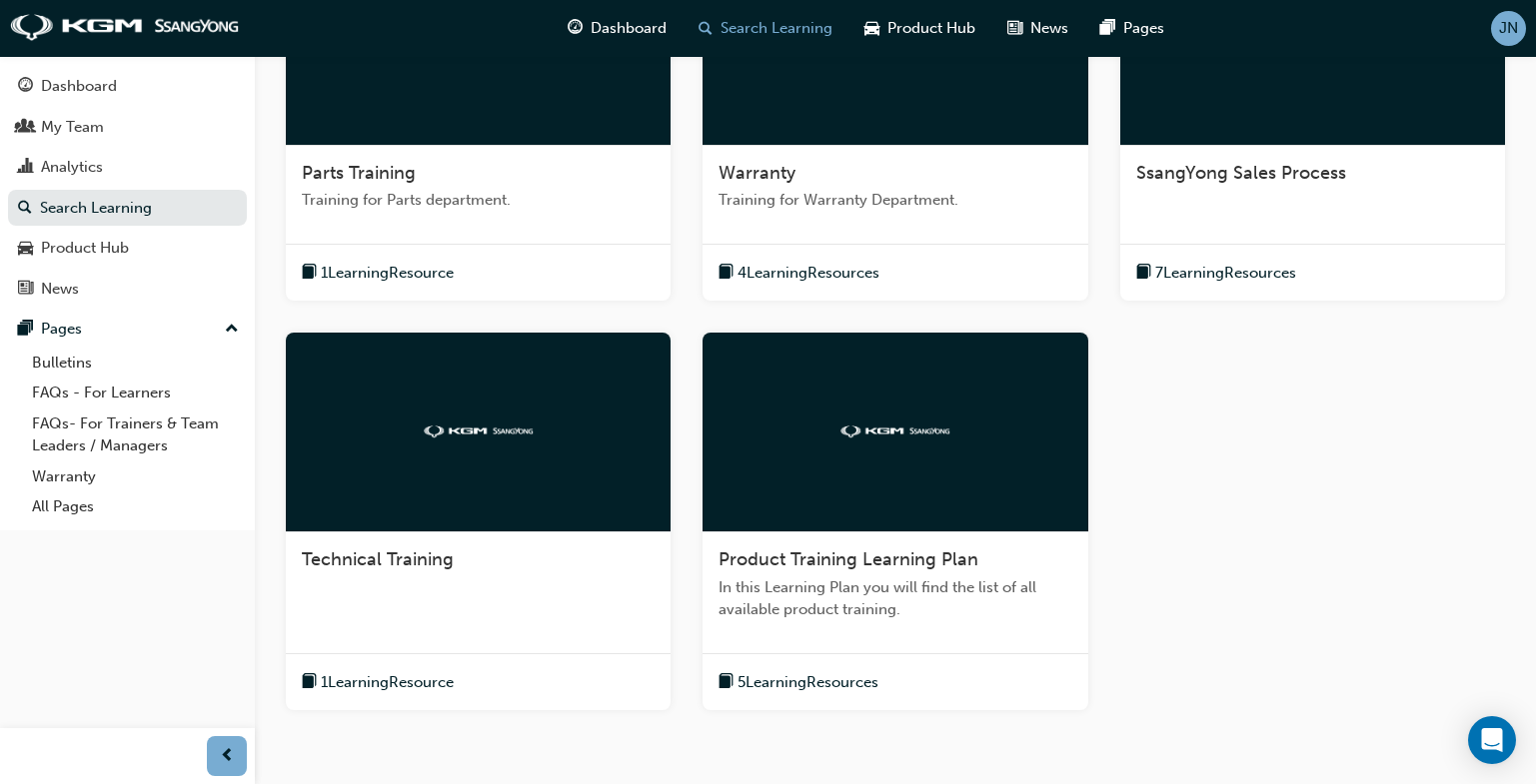 click at bounding box center [478, 432] 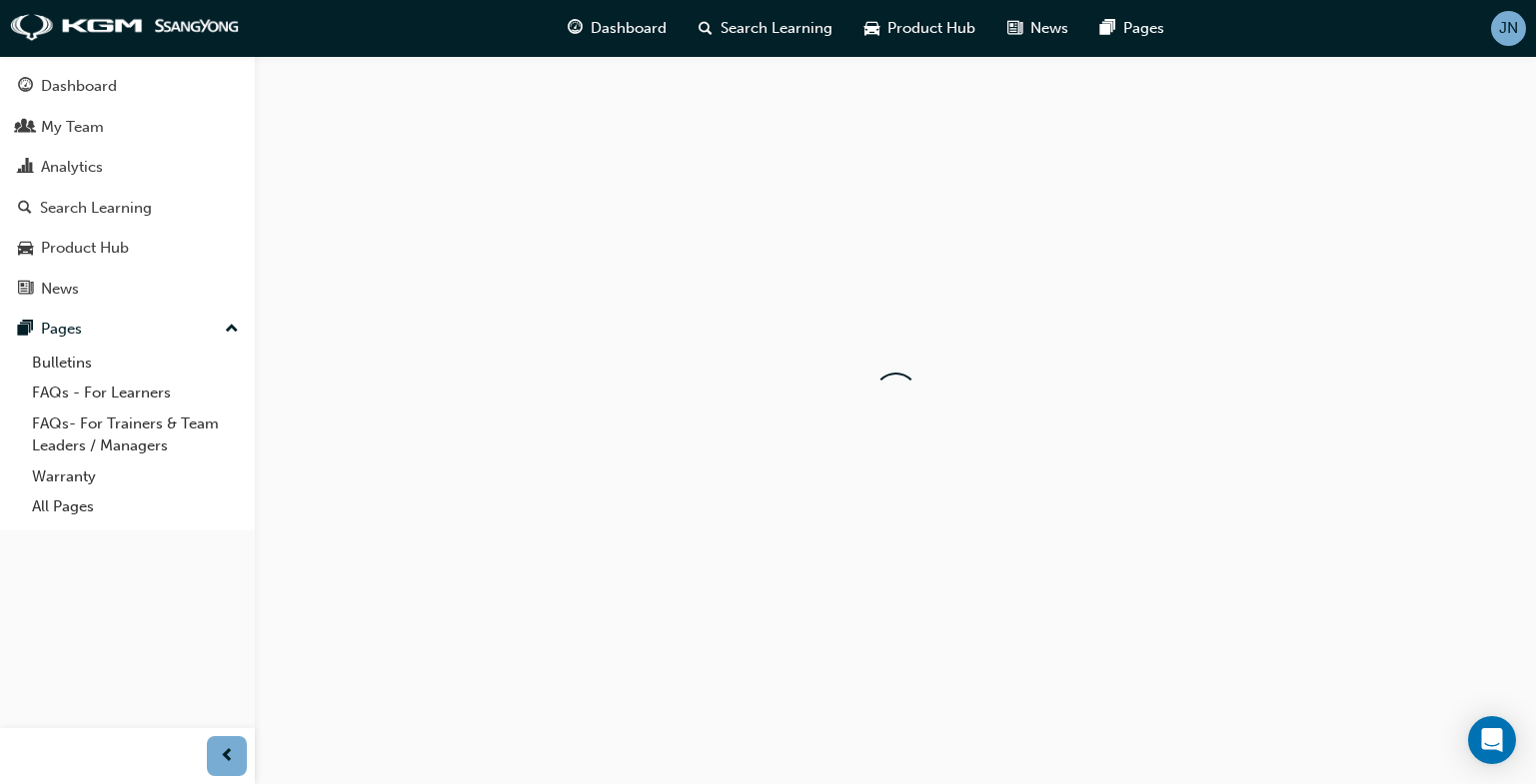 scroll, scrollTop: 0, scrollLeft: 0, axis: both 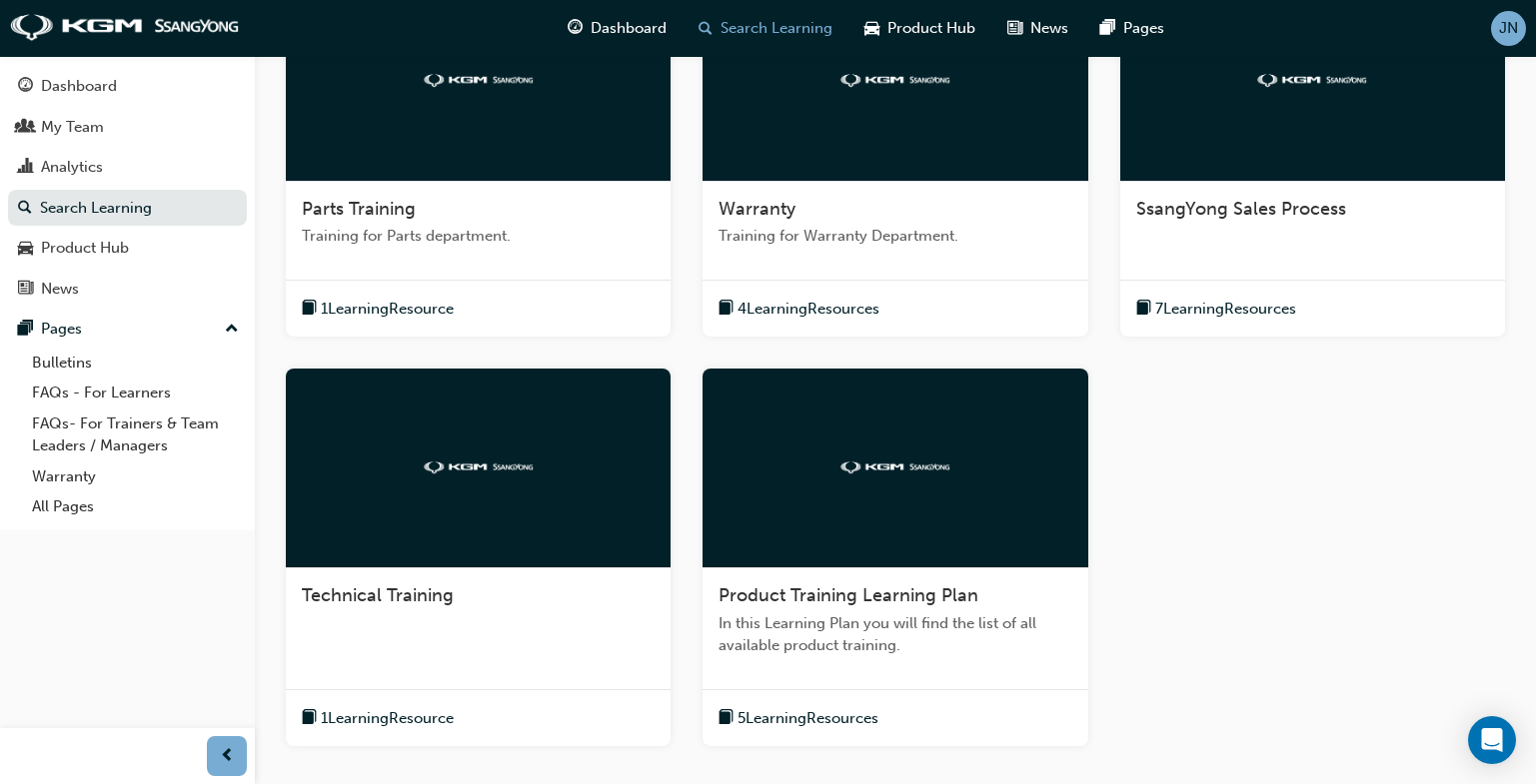 click at bounding box center (894, 468) 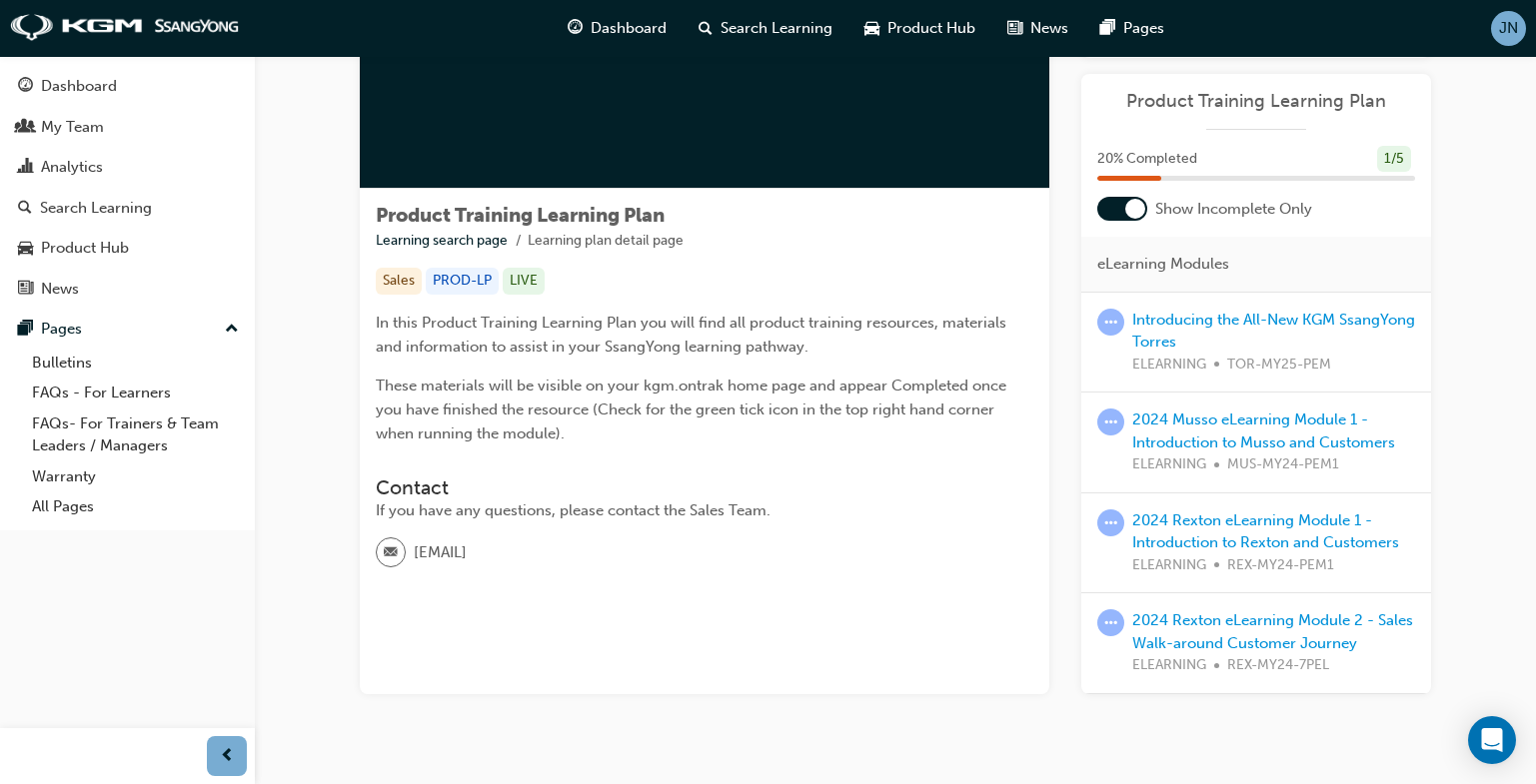 scroll, scrollTop: 204, scrollLeft: 0, axis: vertical 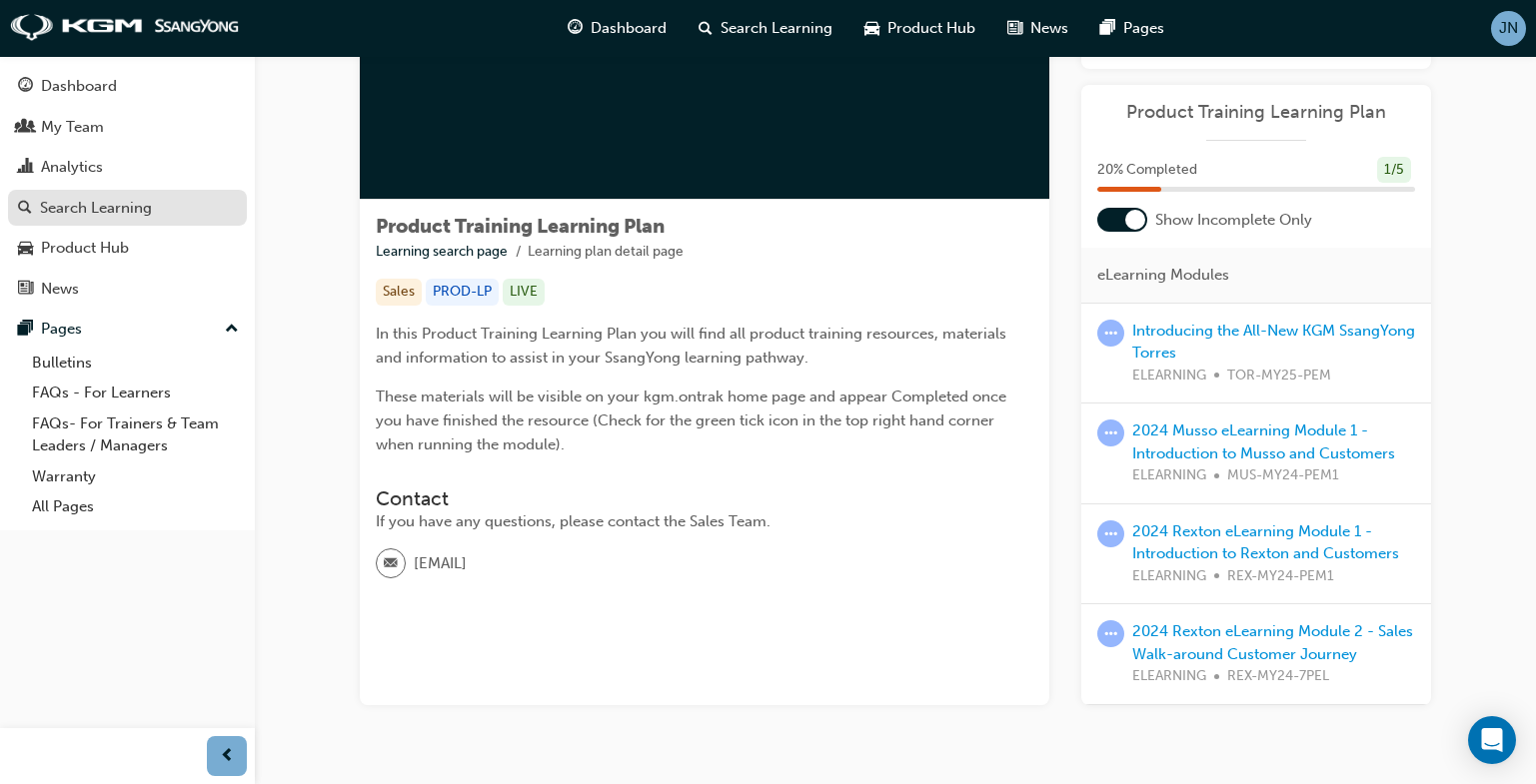 click on "Search Learning" at bounding box center [127, 208] 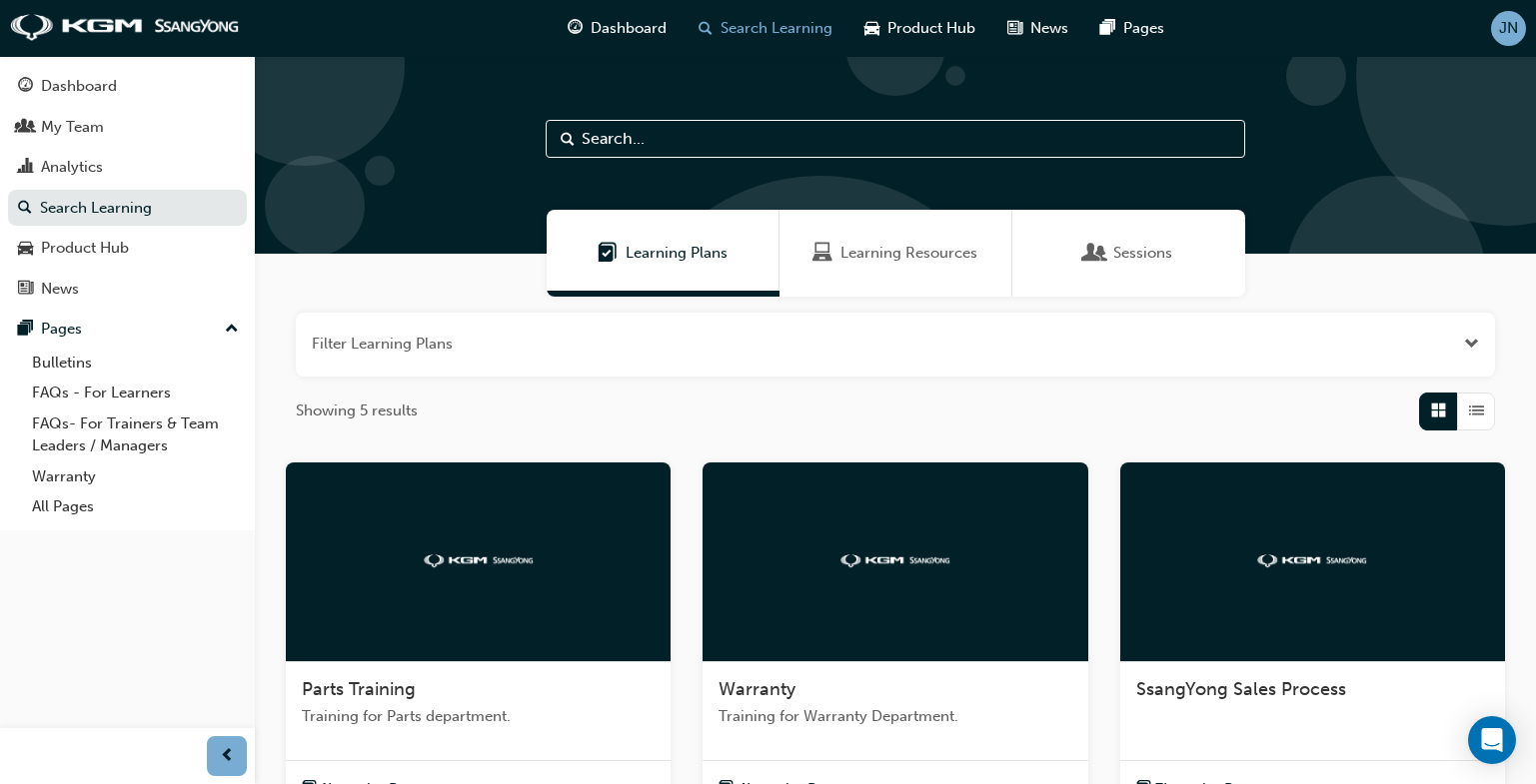 click on "Learning Resources" at bounding box center (895, 253) 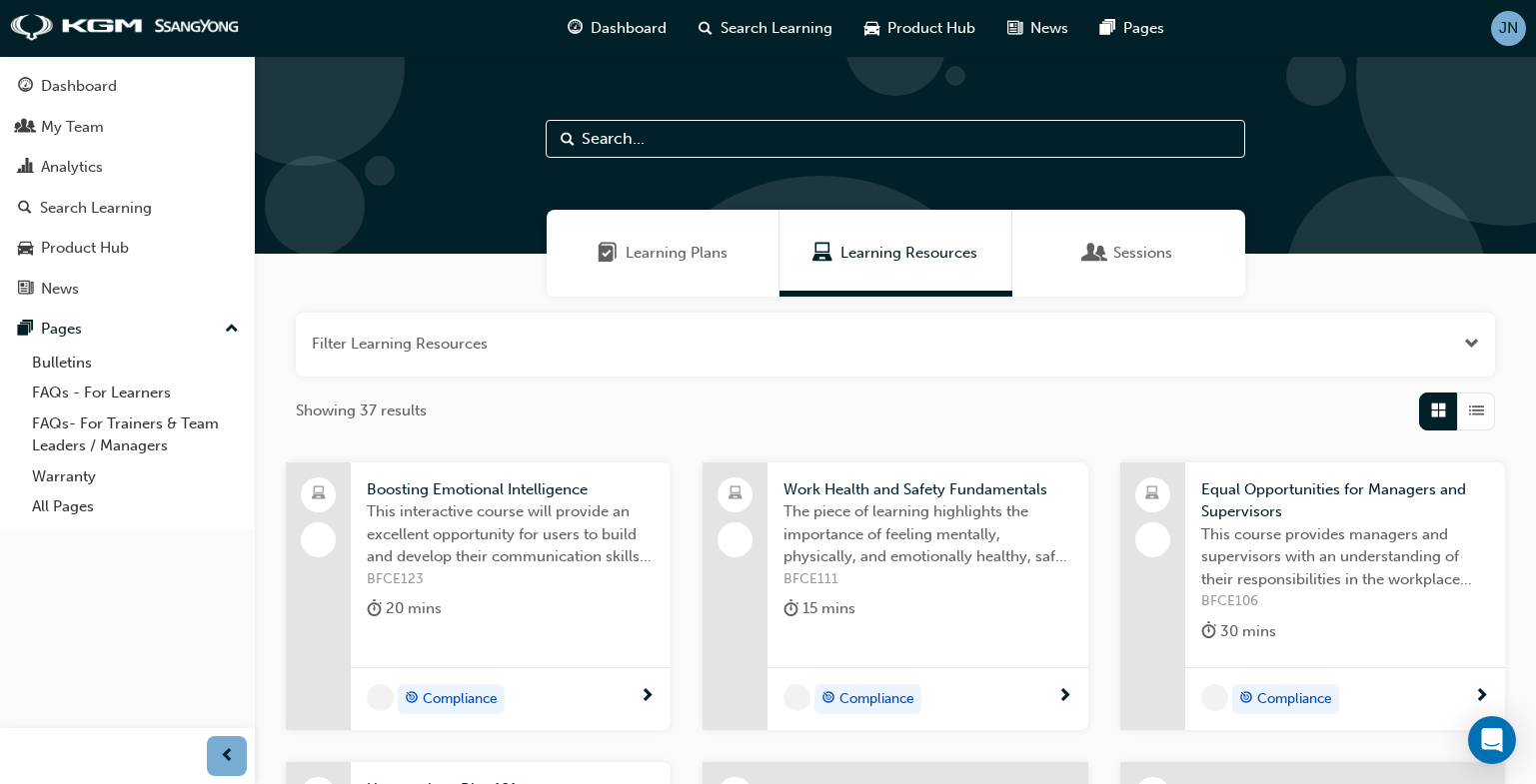 click at bounding box center [895, 139] 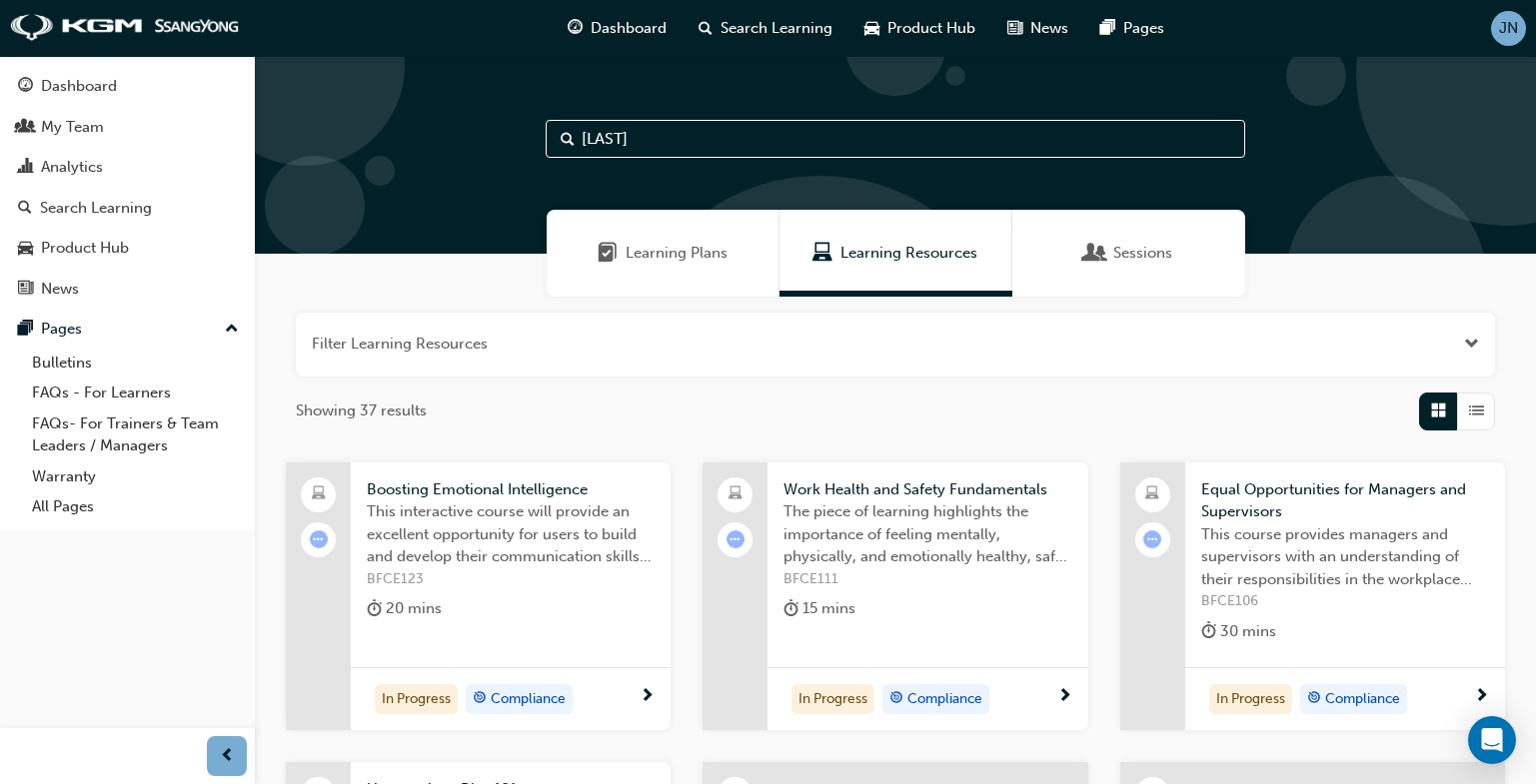 type on "[LAST]" 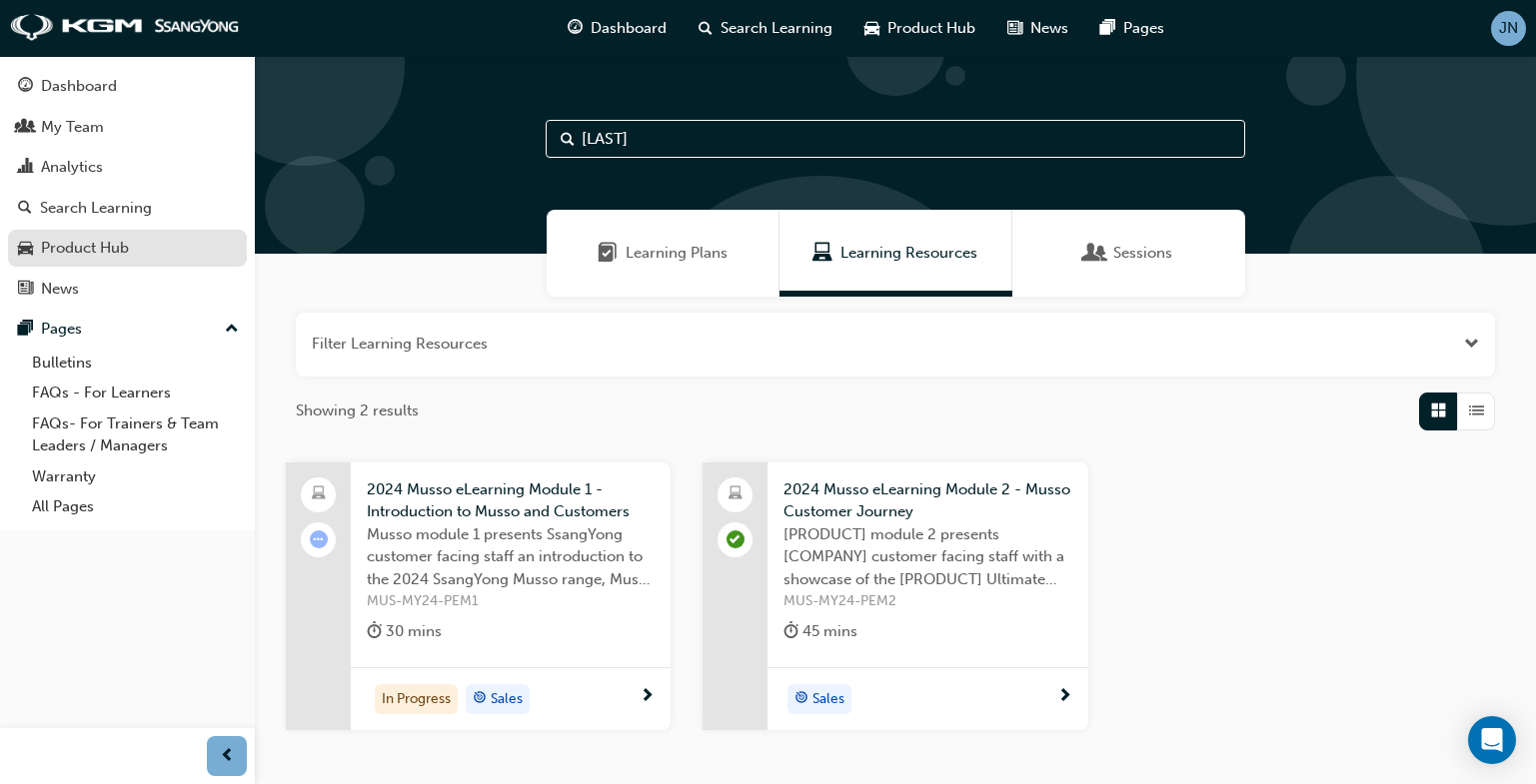 click on "Product Hub" at bounding box center (127, 248) 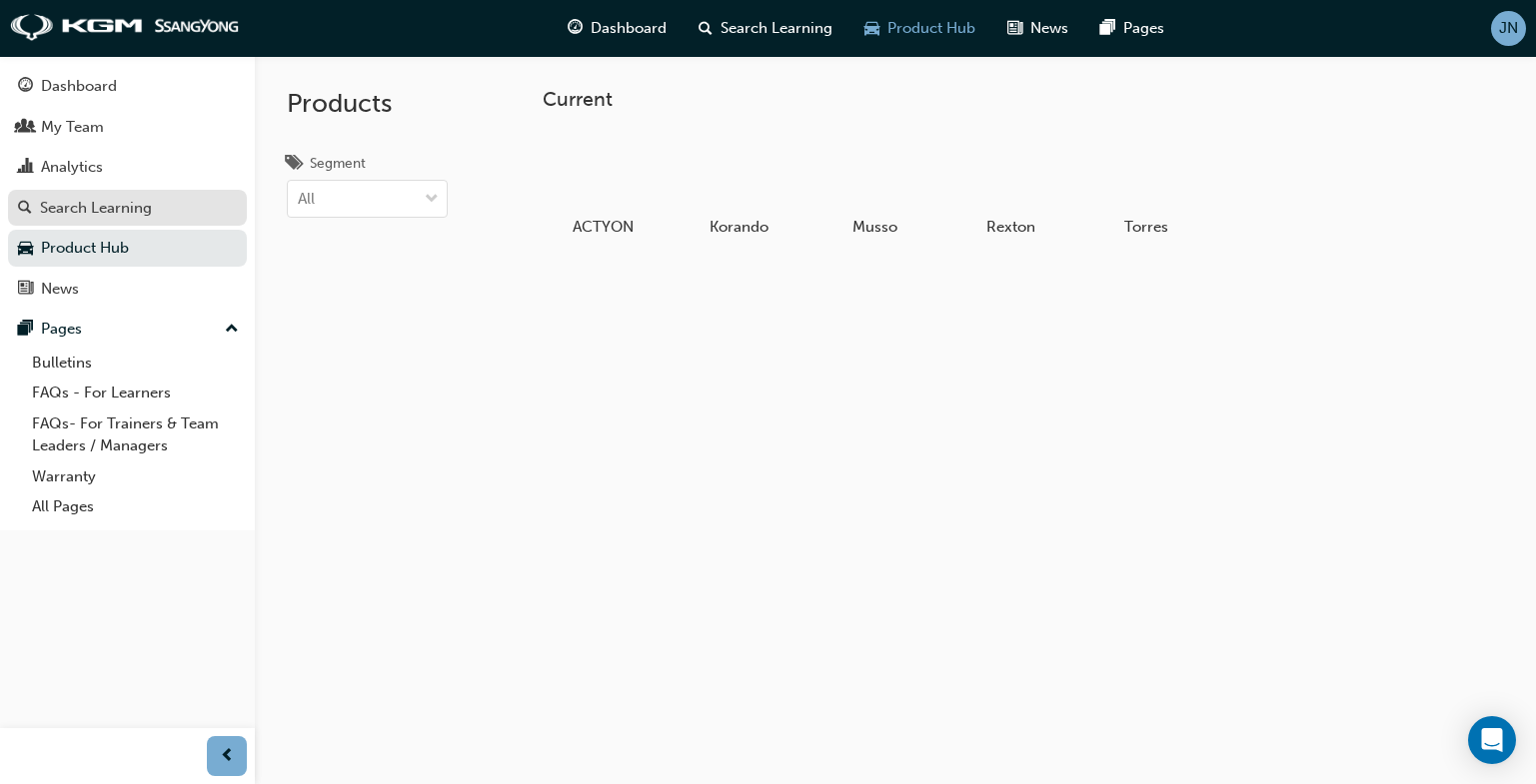 click on "Search Learning" at bounding box center (96, 208) 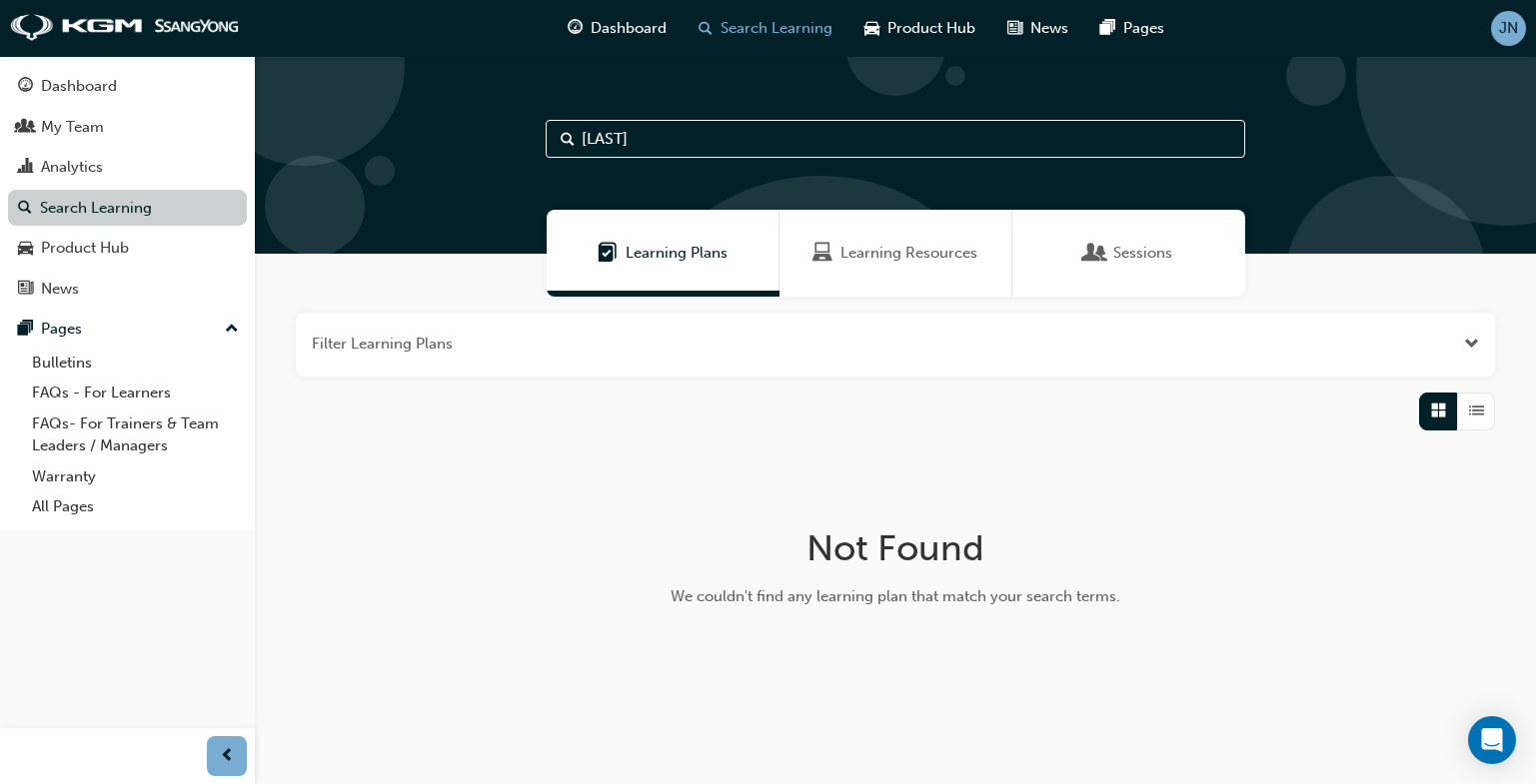click on "Search Learning" at bounding box center [127, 208] 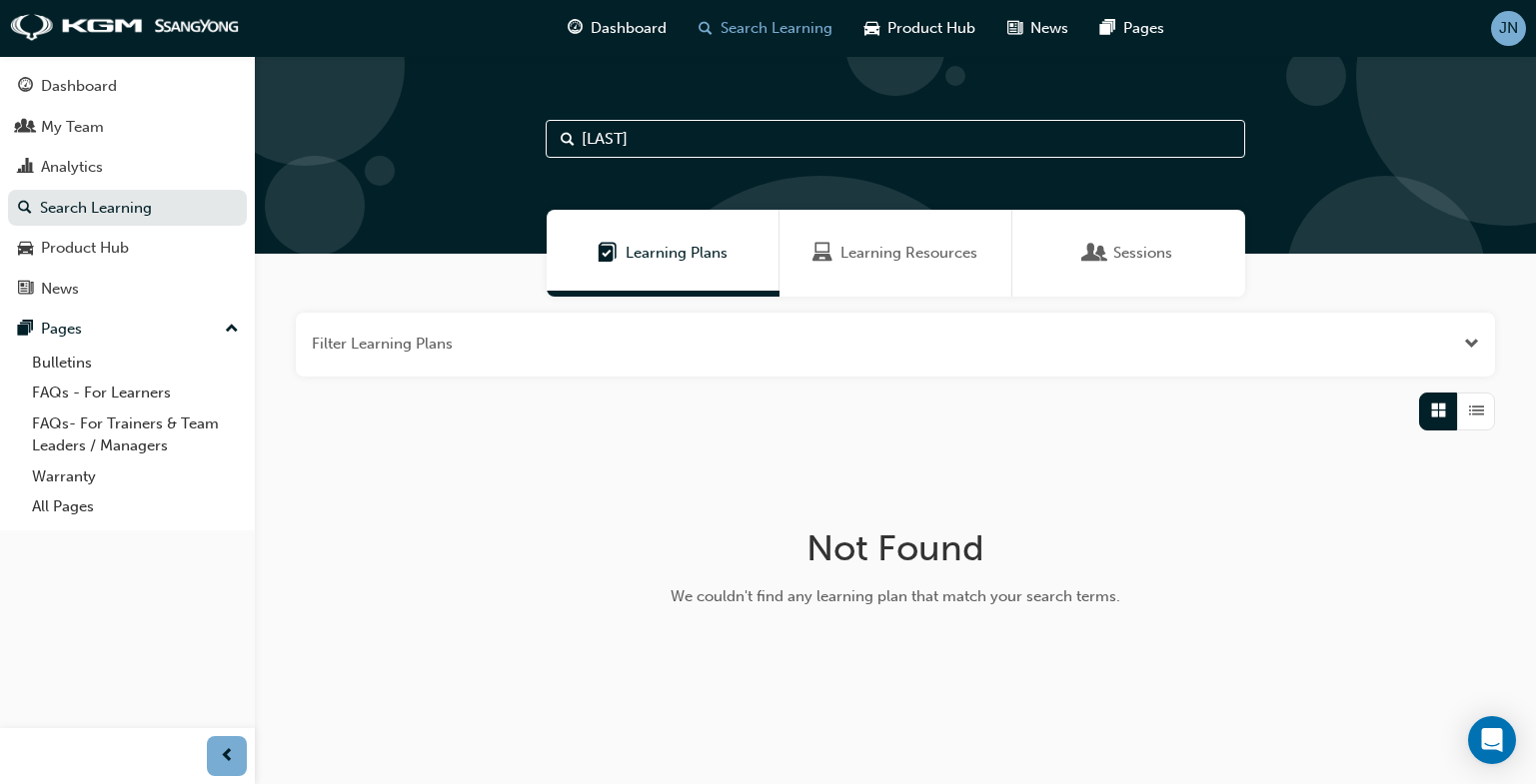 click on "Learning Plans" at bounding box center [663, 253] 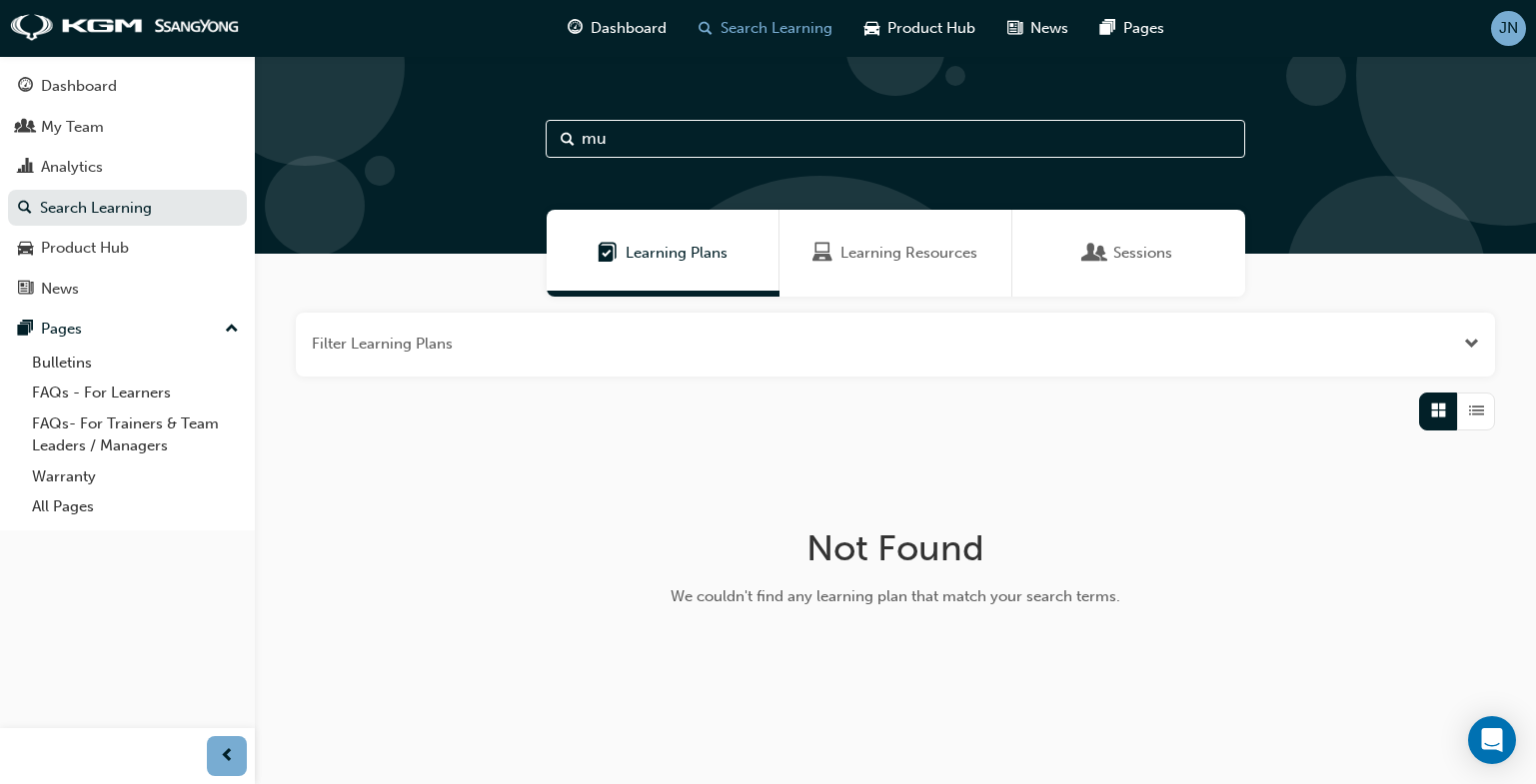 type on "m" 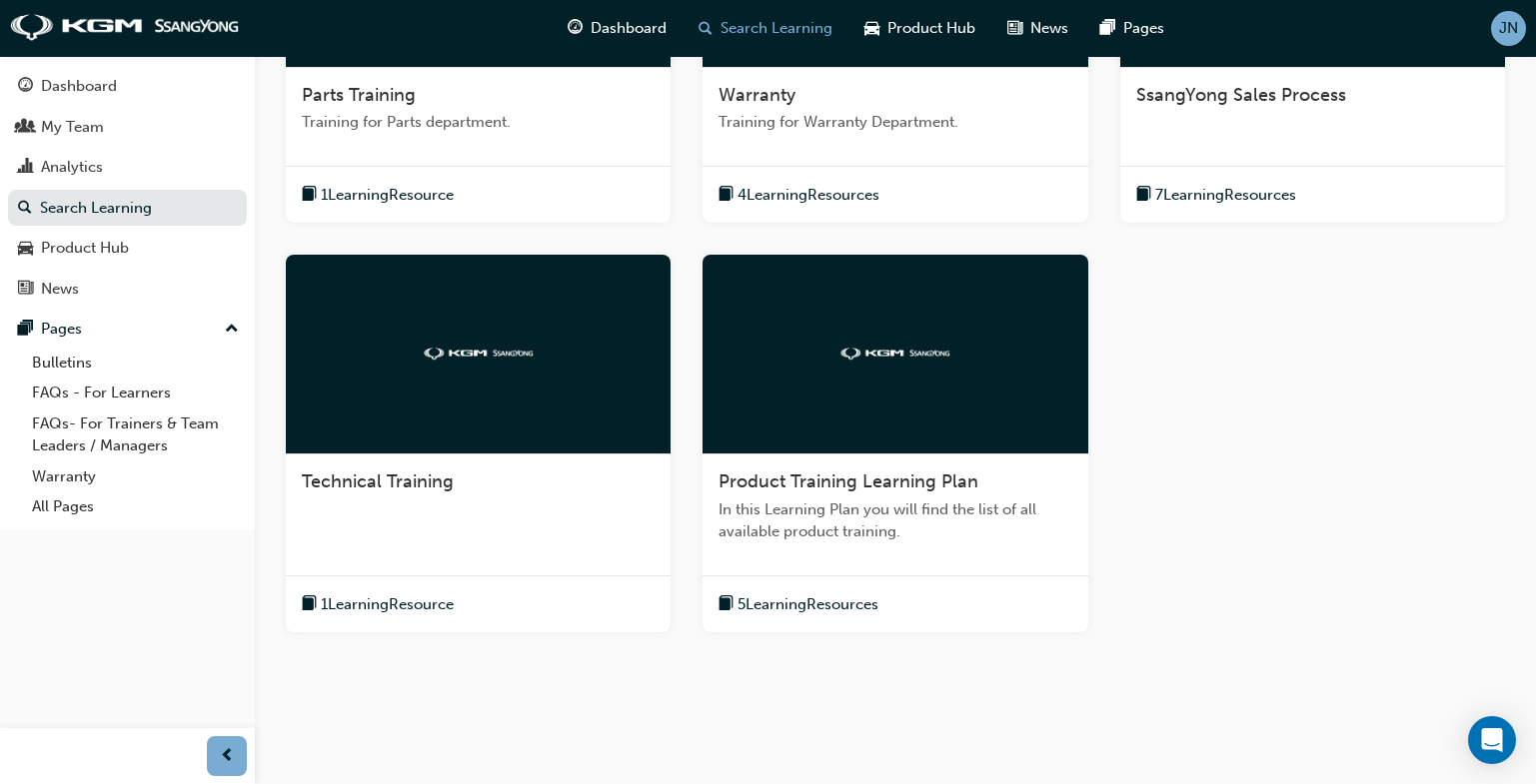 scroll, scrollTop: 638, scrollLeft: 0, axis: vertical 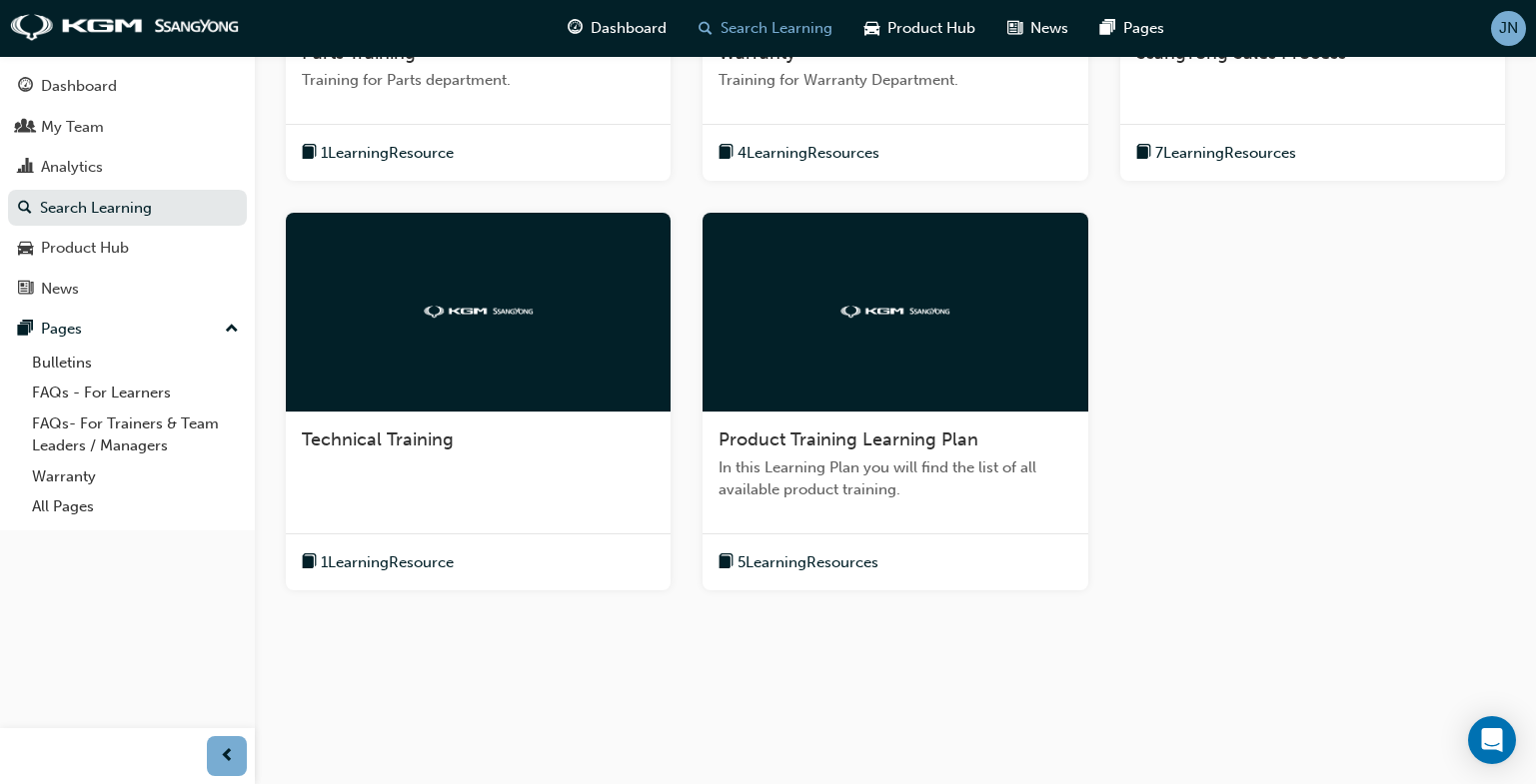 type 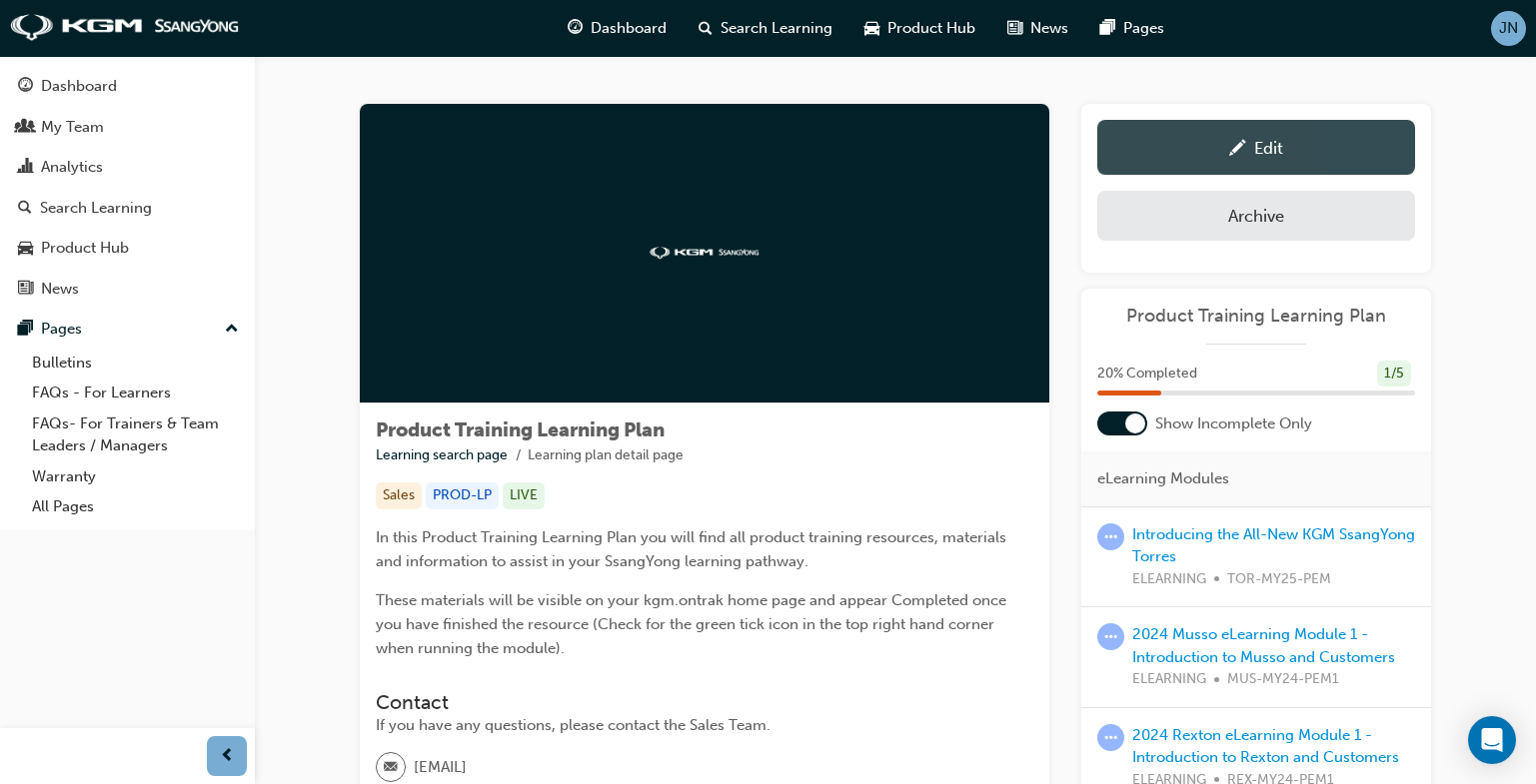 click on "Edit" at bounding box center [1256, 147] 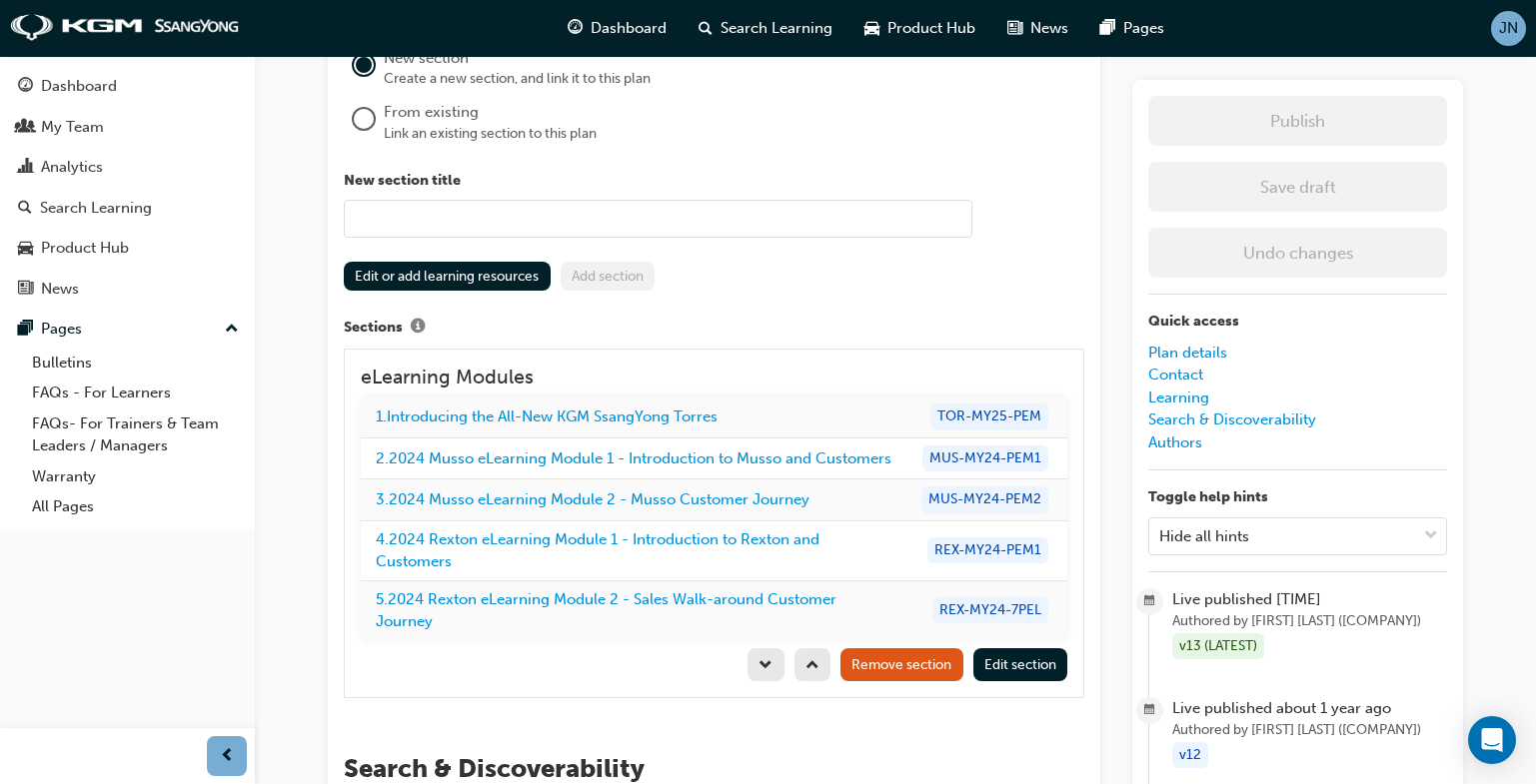 scroll, scrollTop: 1668, scrollLeft: 0, axis: vertical 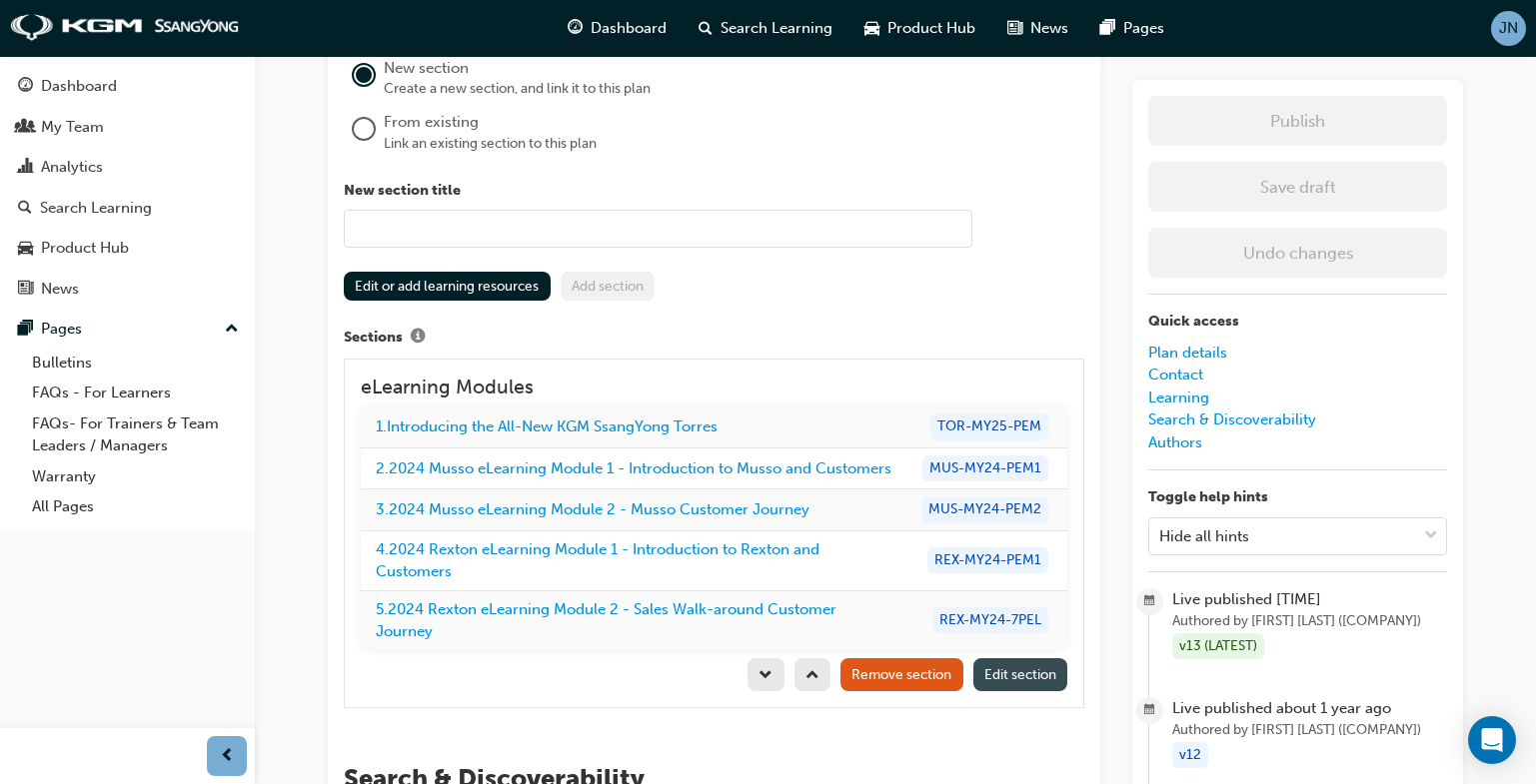 click on "Edit section" at bounding box center (1020, 674) 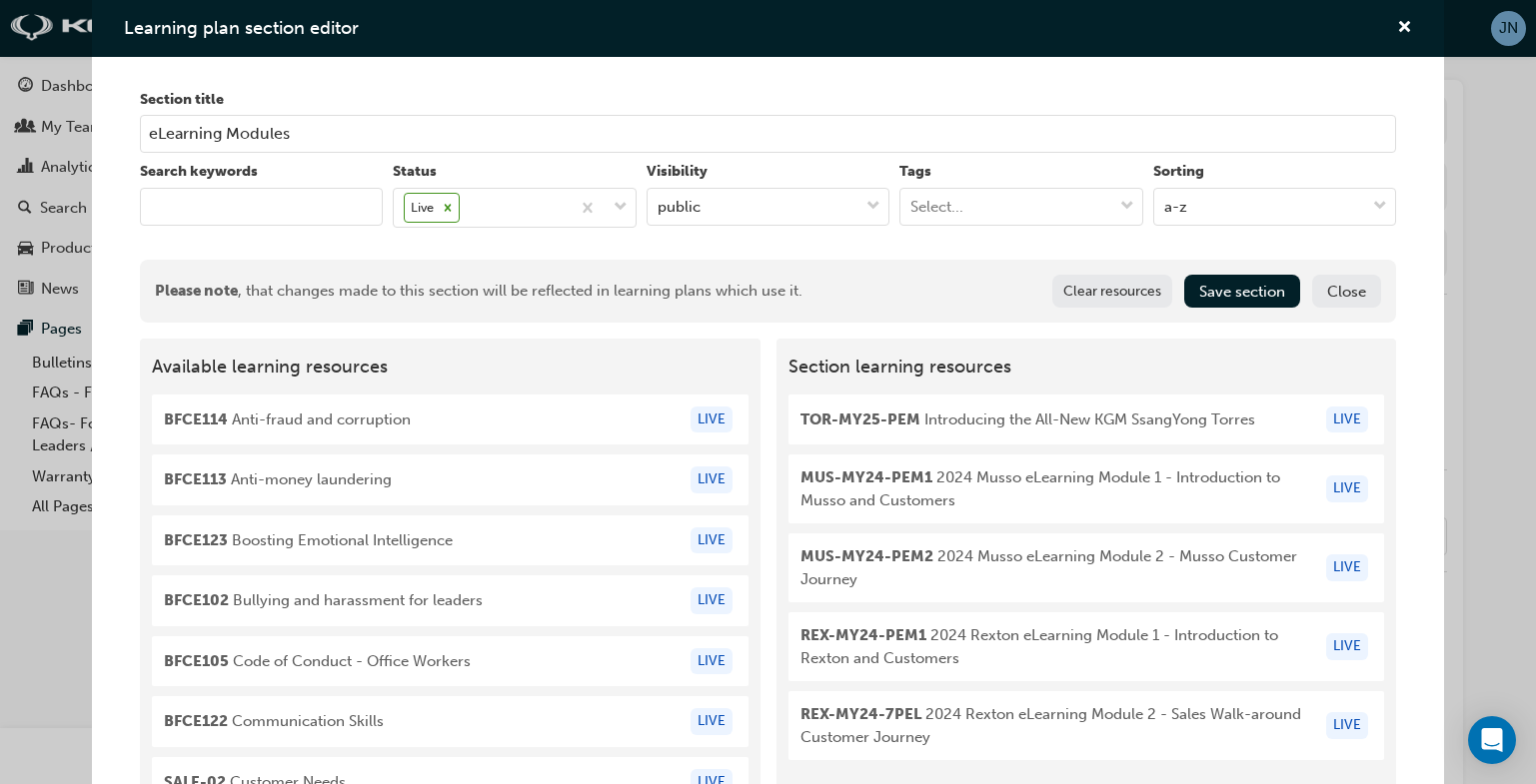 scroll, scrollTop: 1672, scrollLeft: 0, axis: vertical 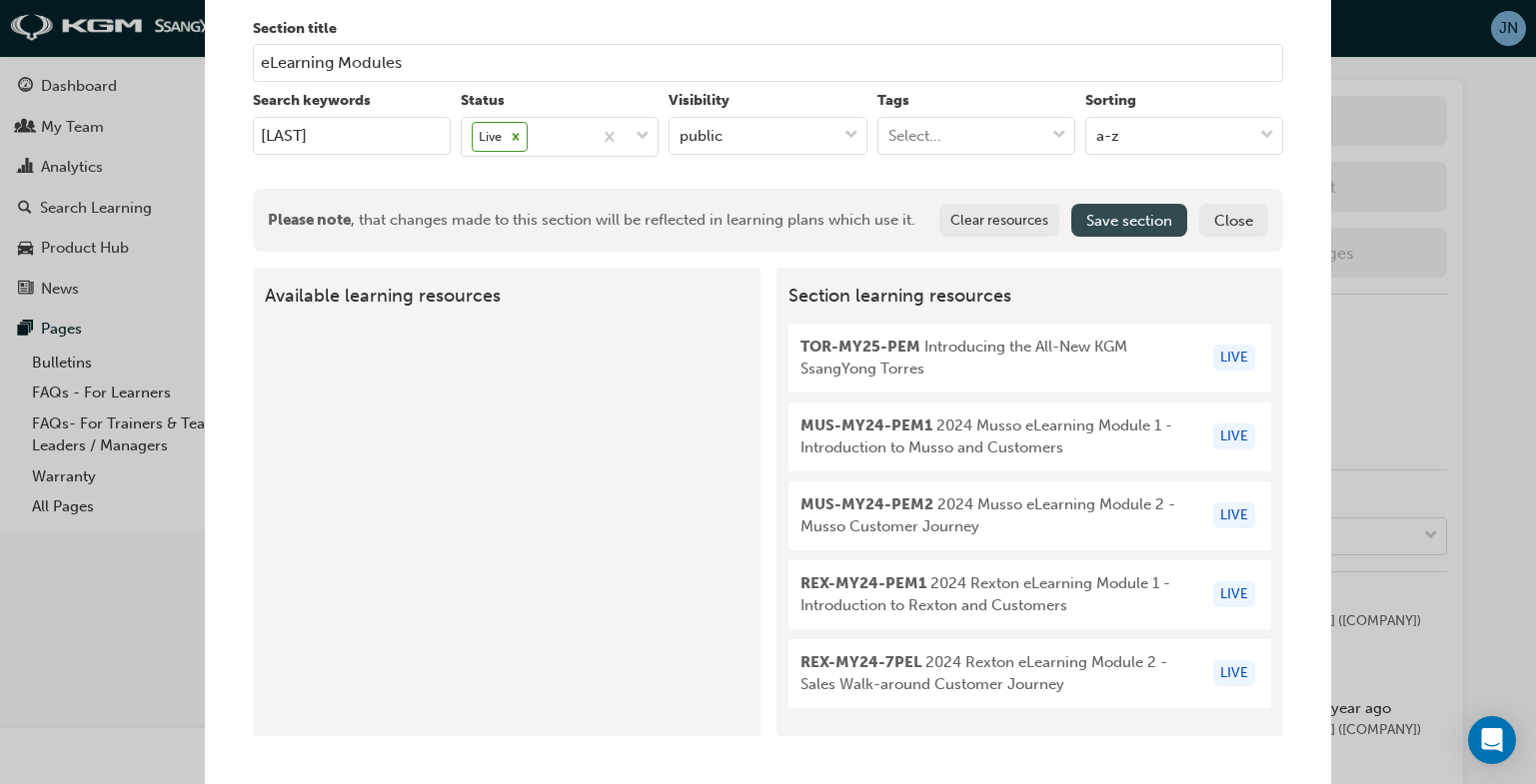 type on "[LAST]" 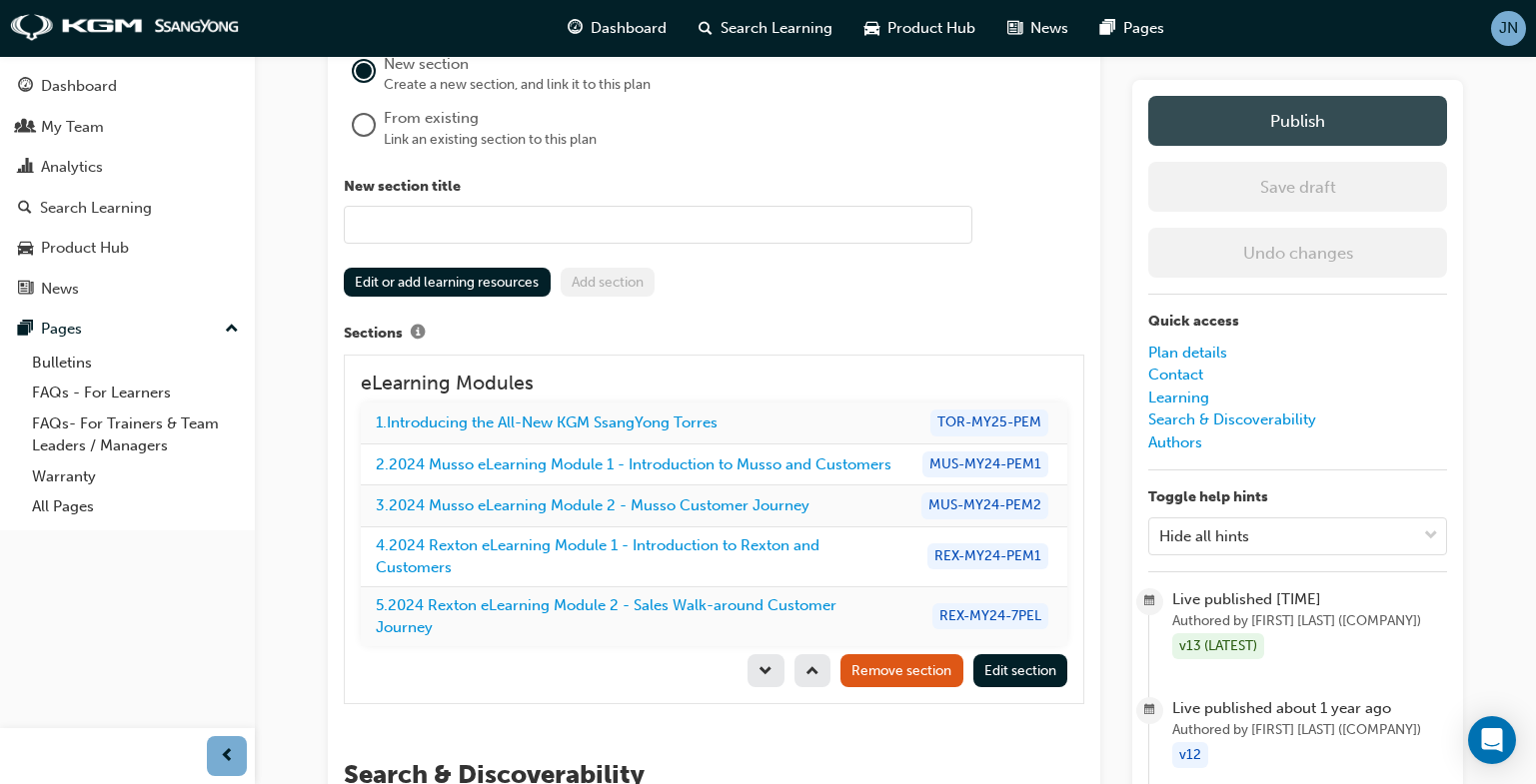 click on "Publish" at bounding box center (1297, 121) 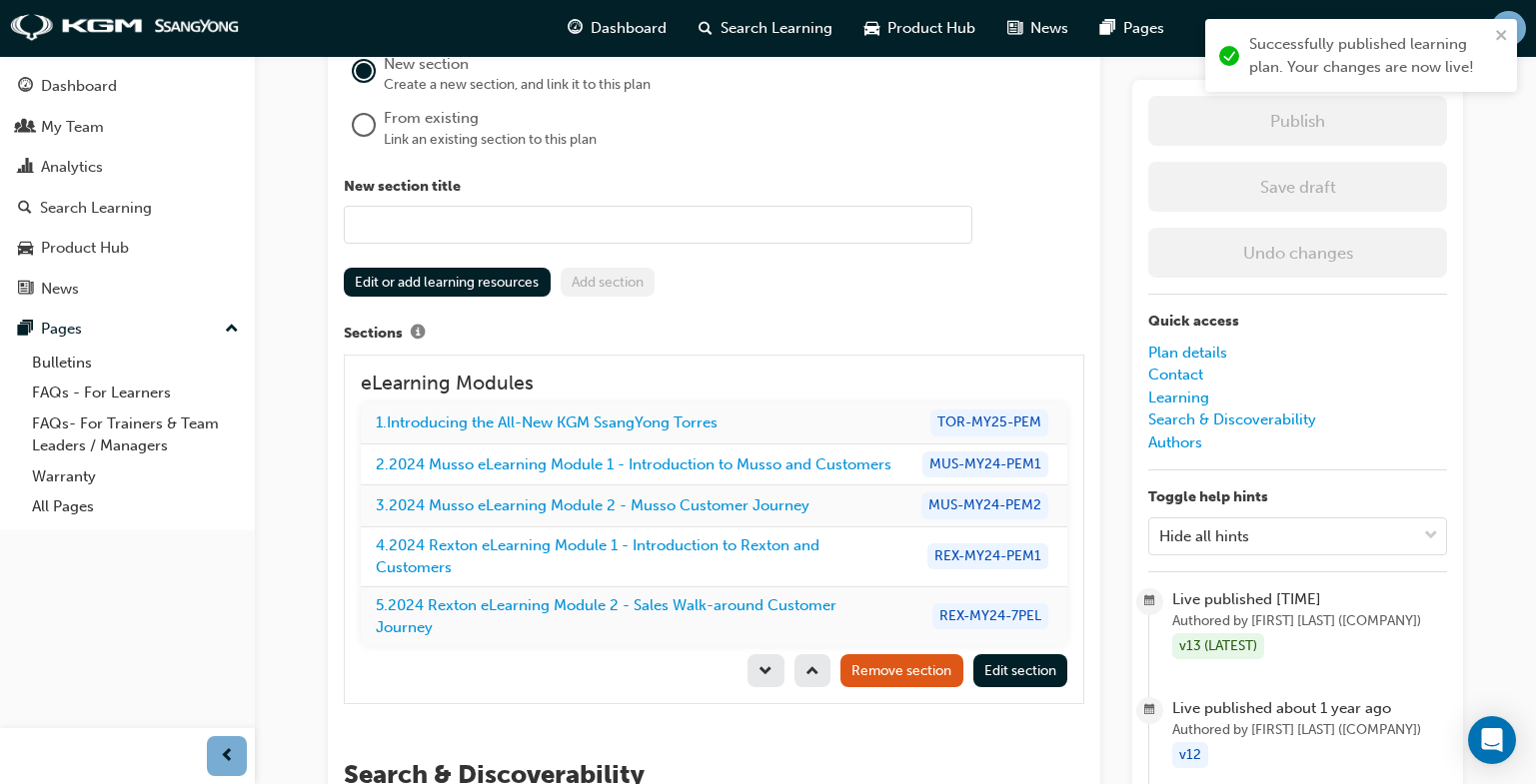 scroll, scrollTop: 0, scrollLeft: 0, axis: both 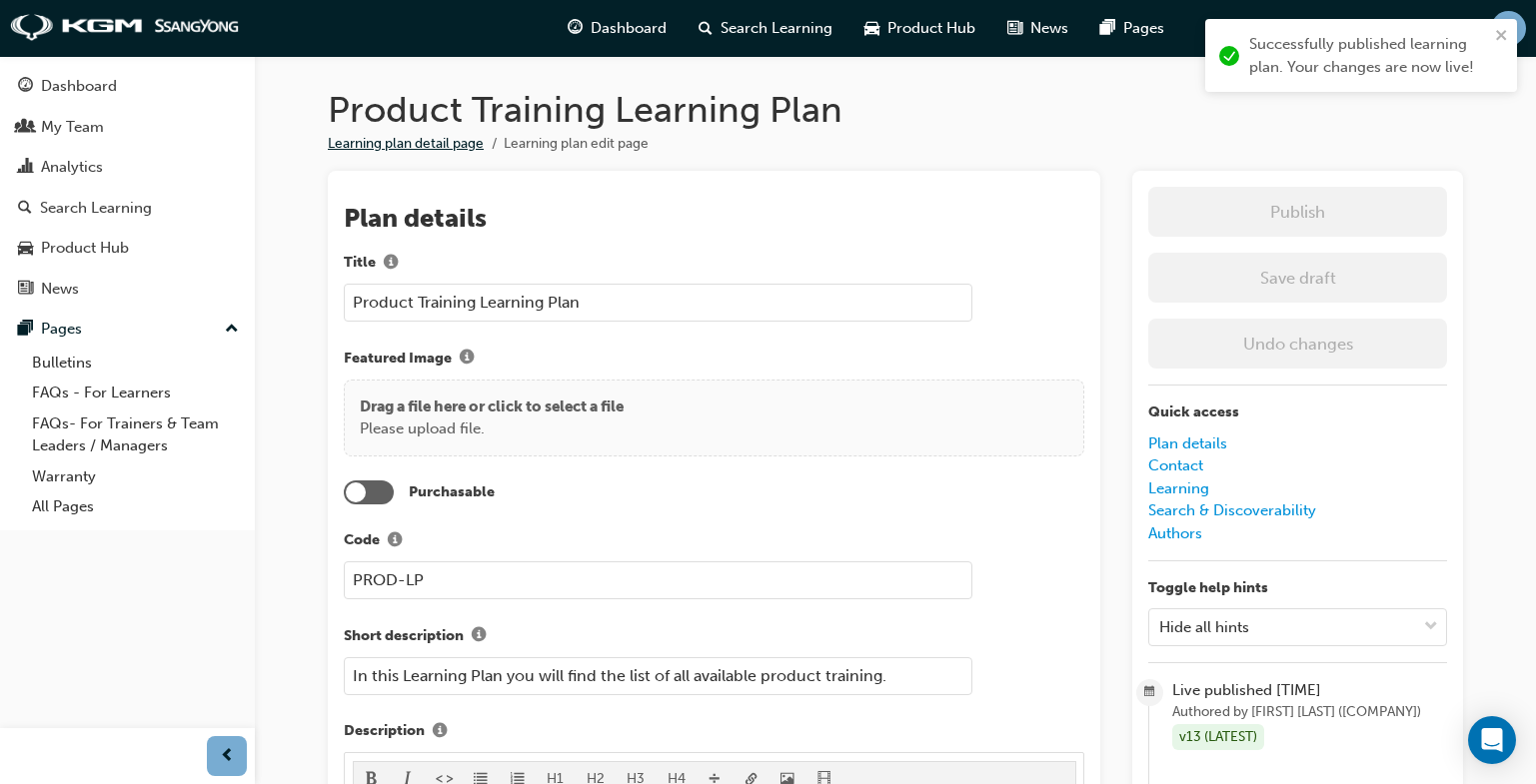 click on "Learning plan detail page" at bounding box center [406, 143] 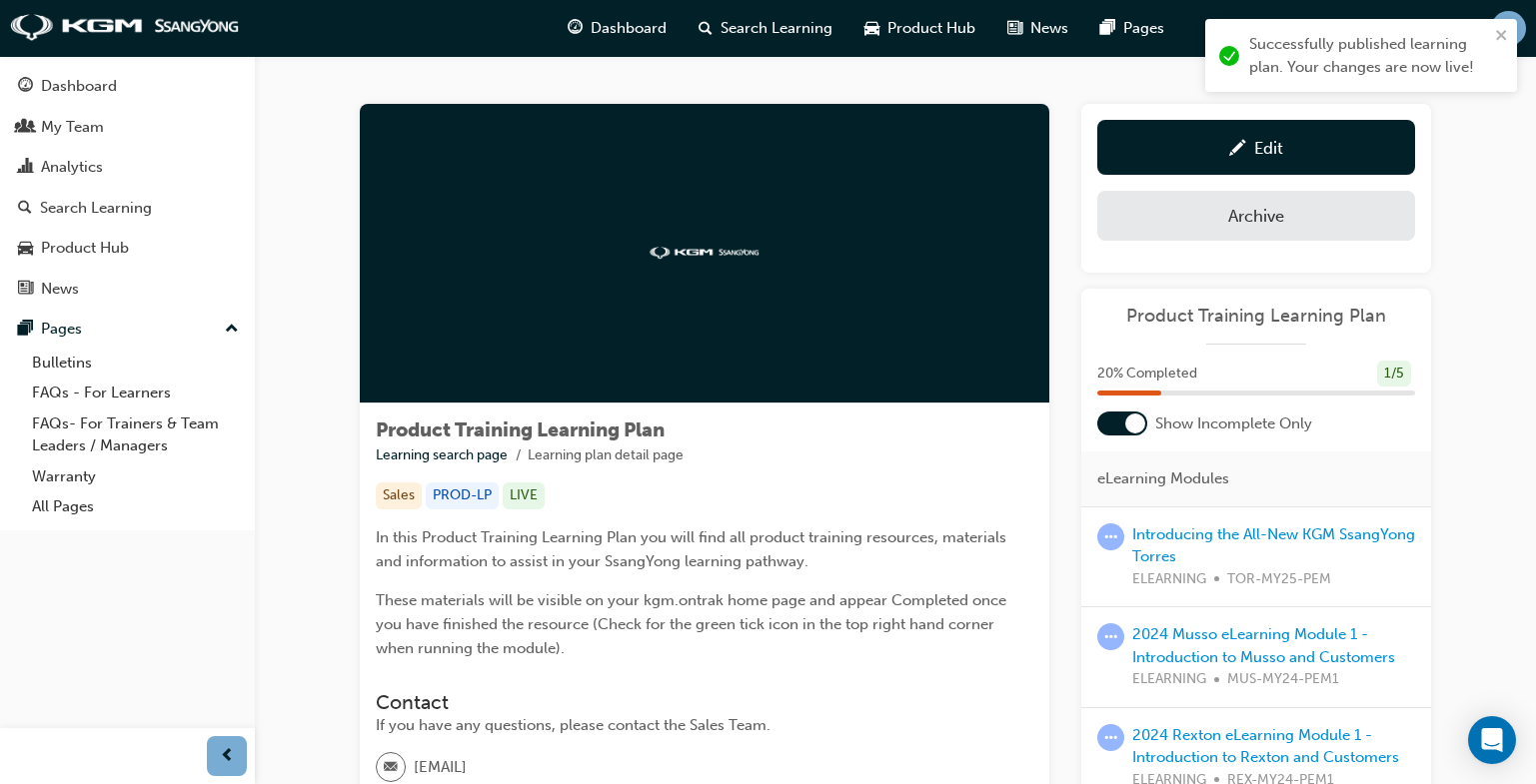 scroll, scrollTop: 270, scrollLeft: 0, axis: vertical 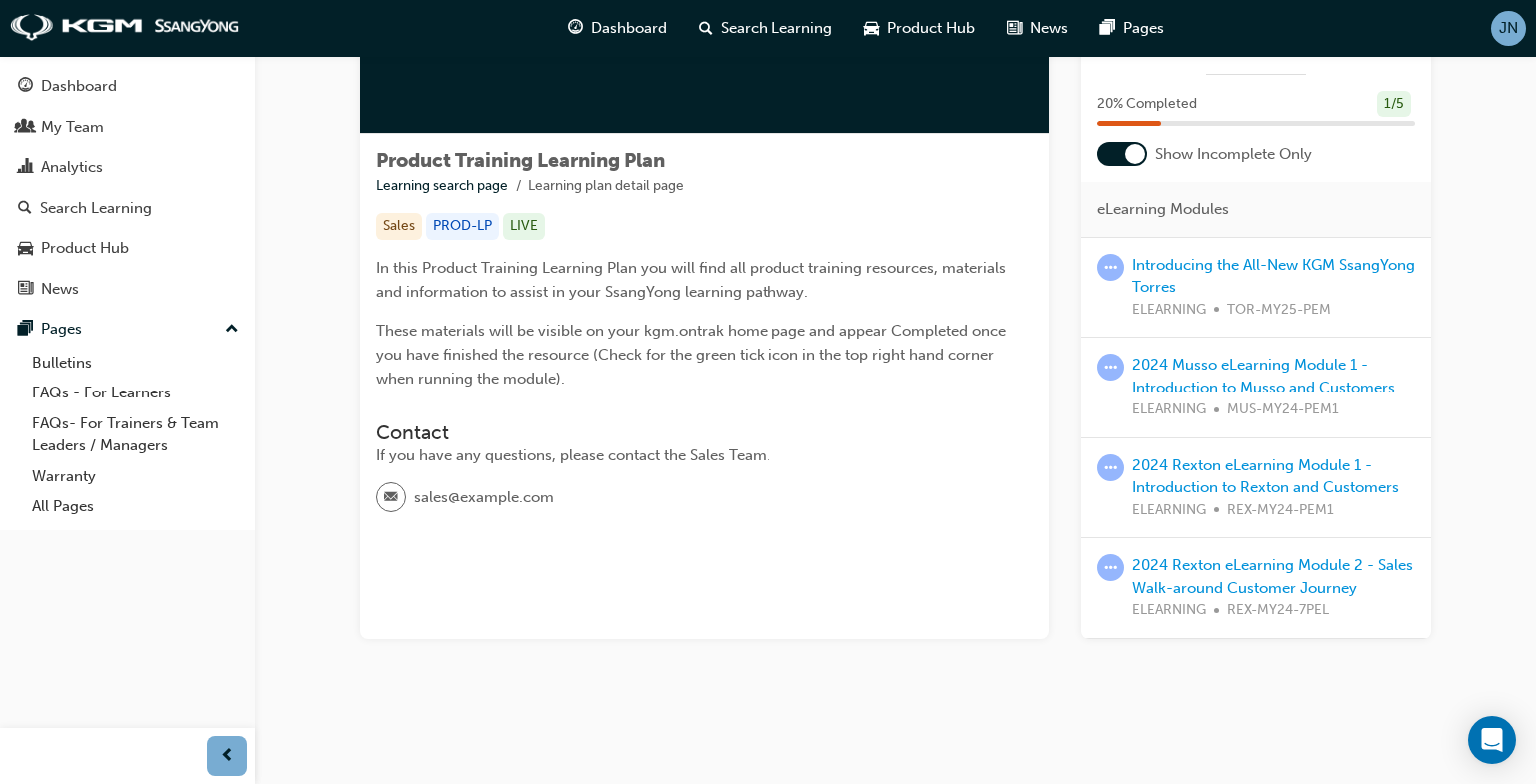 click at bounding box center (1122, 154) 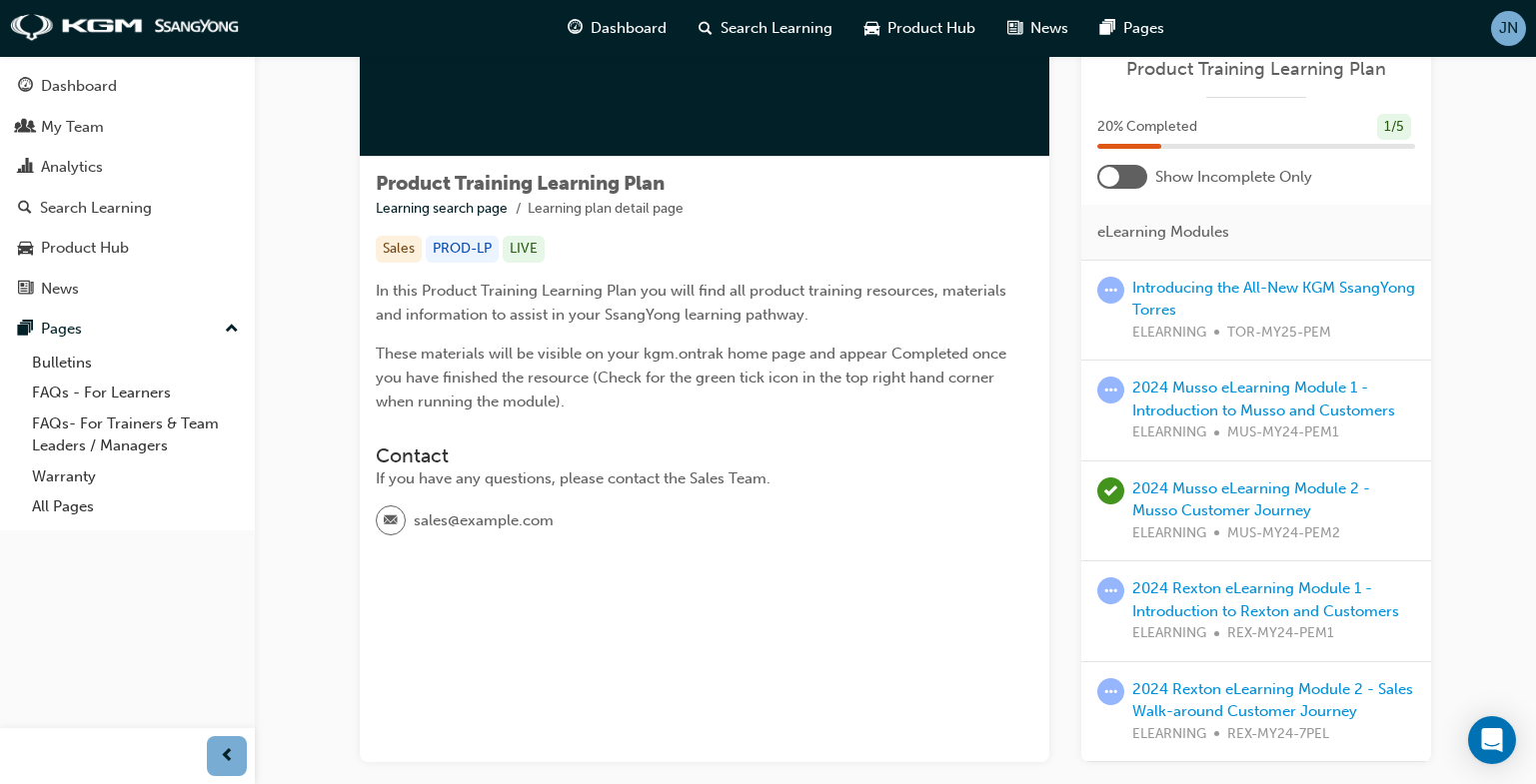 click on "Product Training Learning Plan 20 % Completed 1 / 5 Show Incomplete Only eLearning Modules Introducing the All-New KGM SsangYong Torres ELEARNING TOR-MY25-PEM 2024 Musso eLearning Module 1 - Introduction to Musso and Customers  ELEARNING MUS-MY24-PEM1 2024 Musso eLearning Module 2 - Musso Customer Journey ELEARNING MUS-MY24-PEM2 2024 Rexton eLearning Module 1 - Introduction to Rexton and Customers  ELEARNING REX-MY24-PEM1 2024 Rexton eLearning Module 2 - Sales Walk-around Customer Journey ELEARNING REX-MY24-7PEL" at bounding box center (1256, 401) 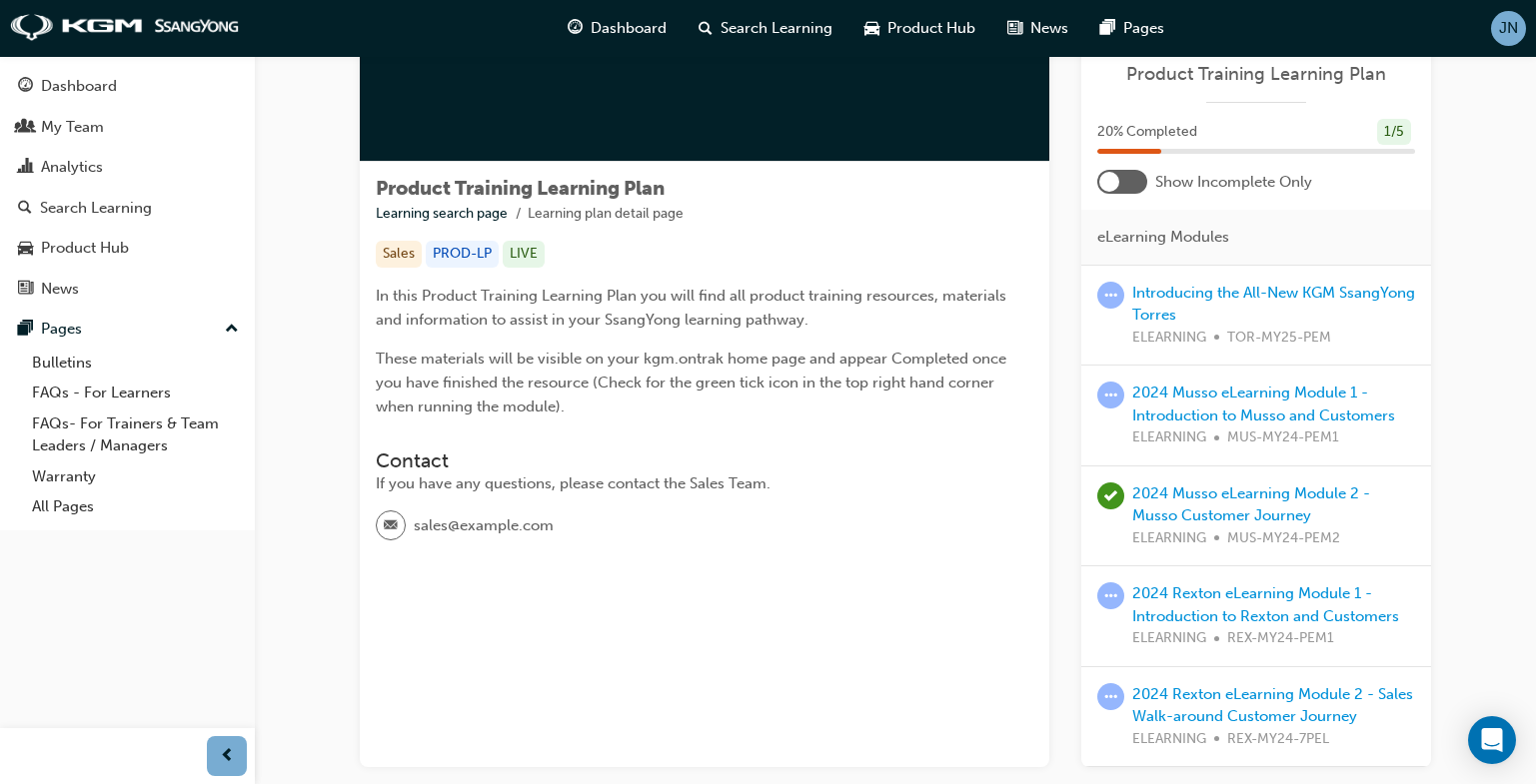 click at bounding box center (1122, 182) 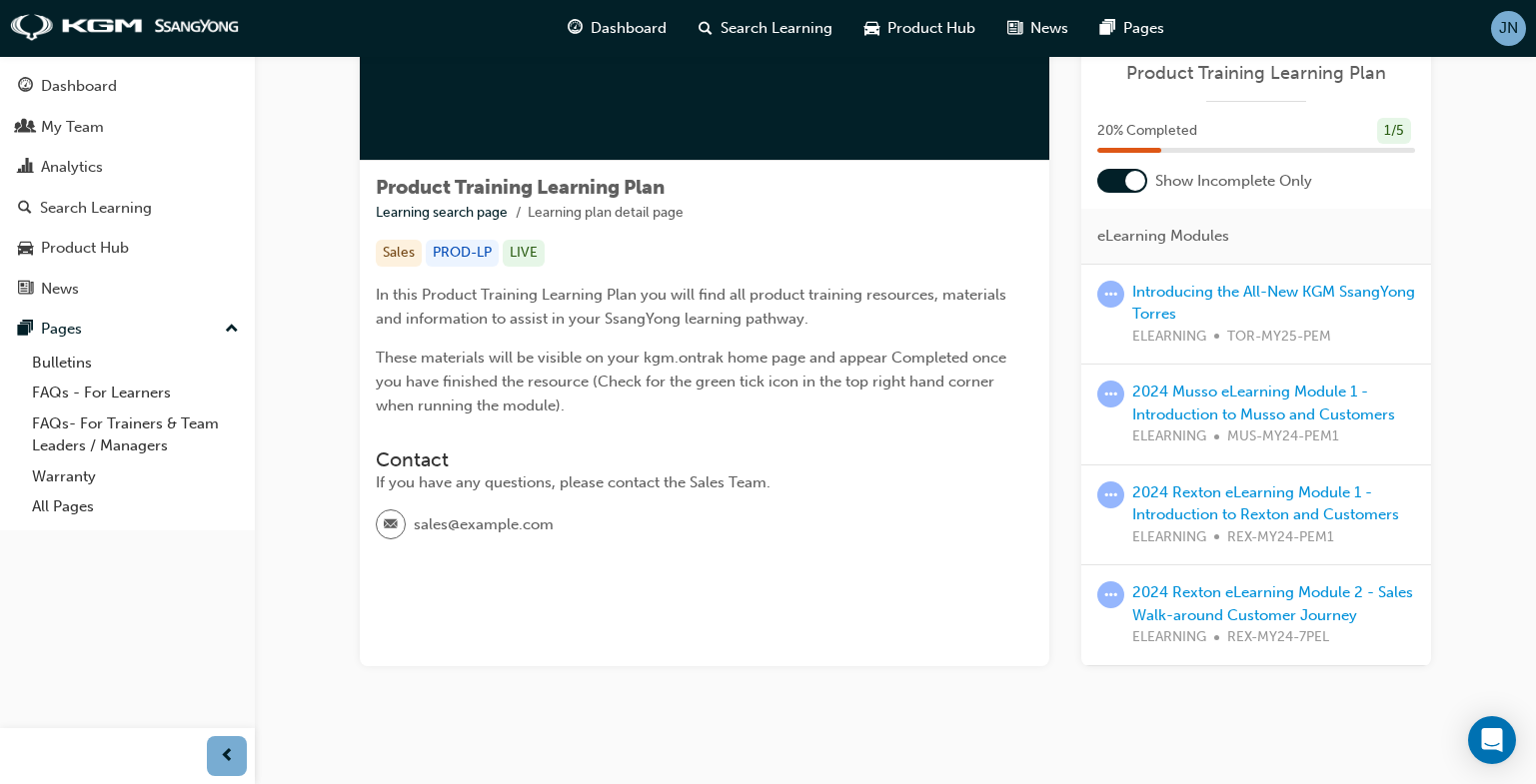 click at bounding box center [1135, 181] 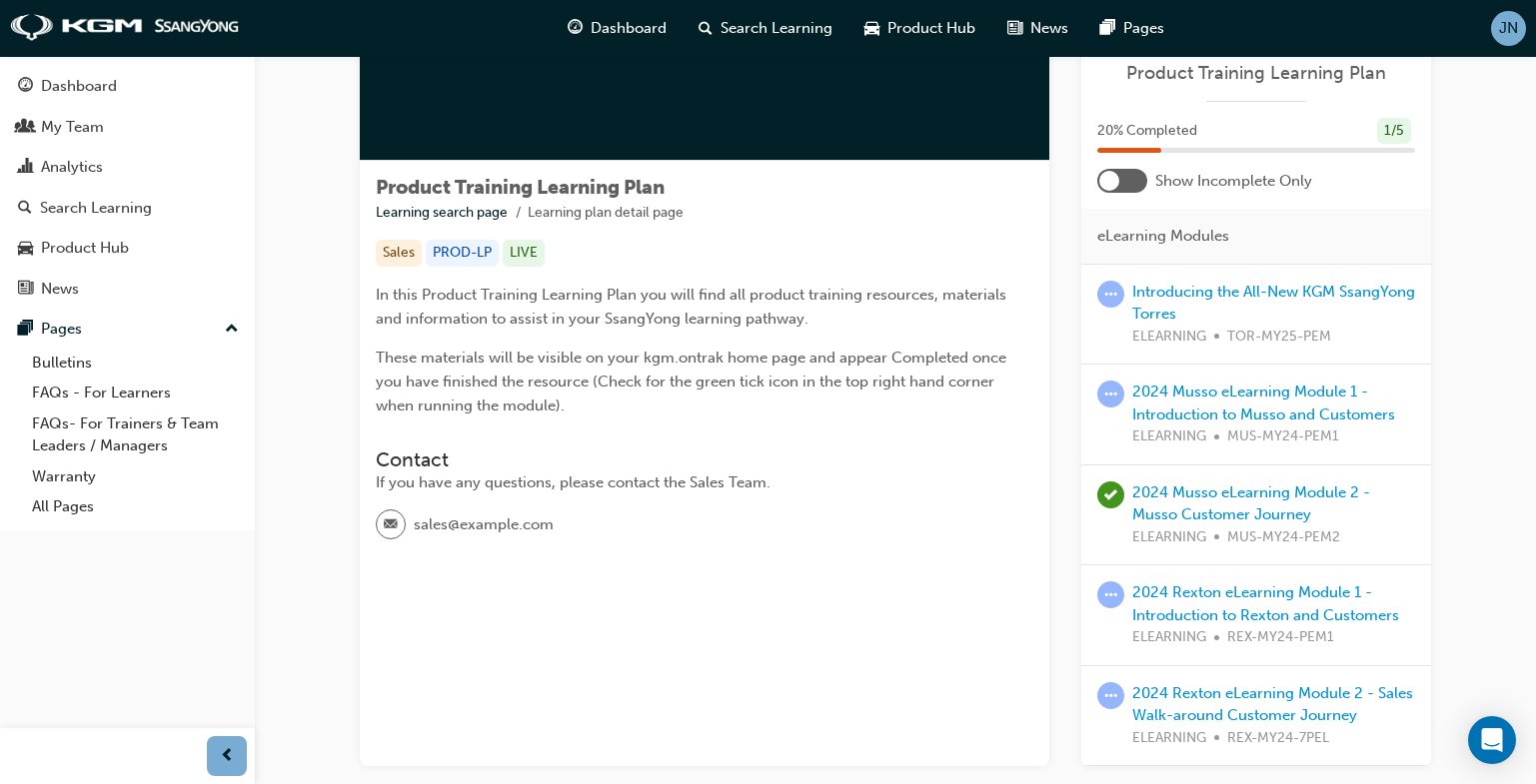 click at bounding box center (1109, 181) 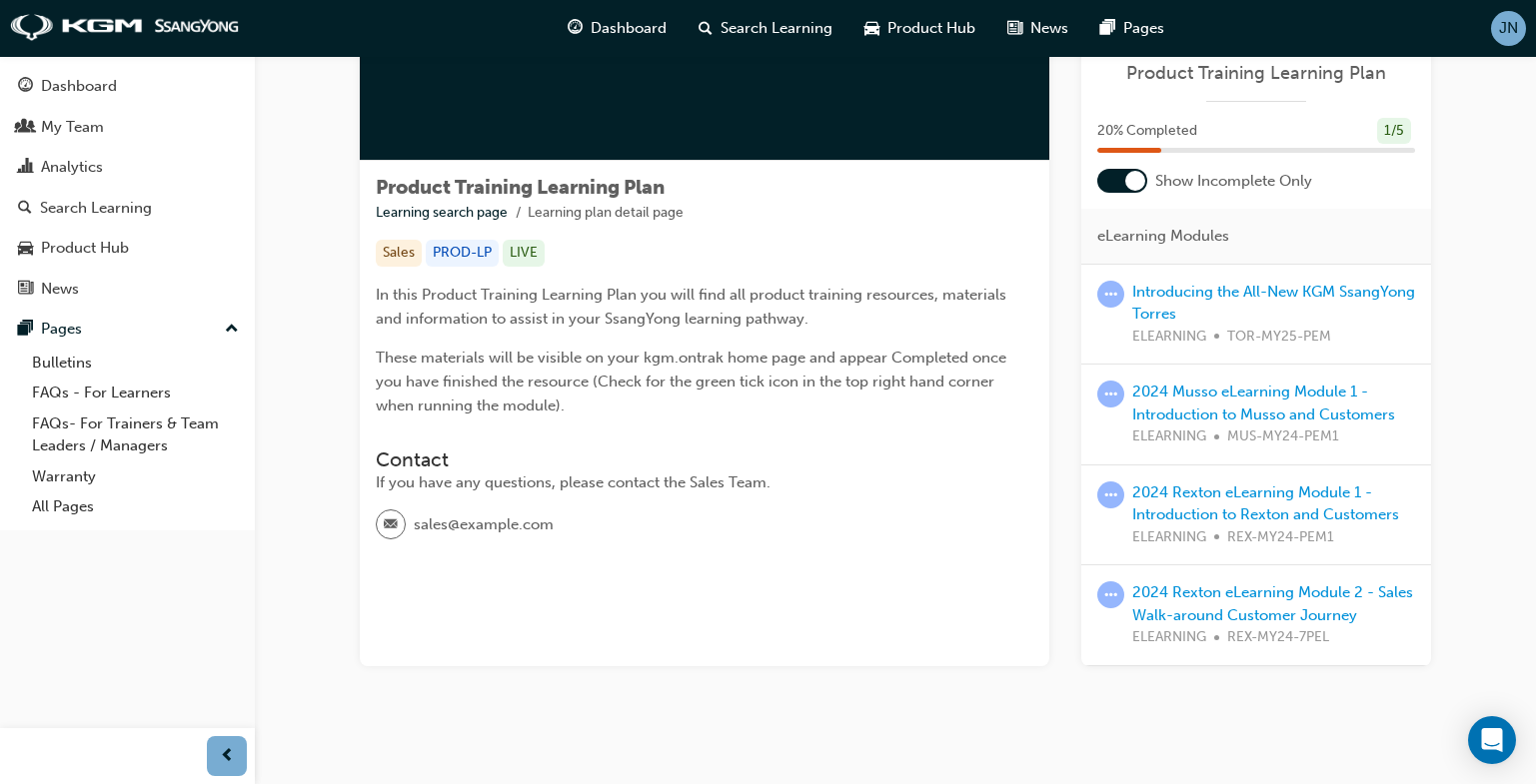 click at bounding box center (1122, 181) 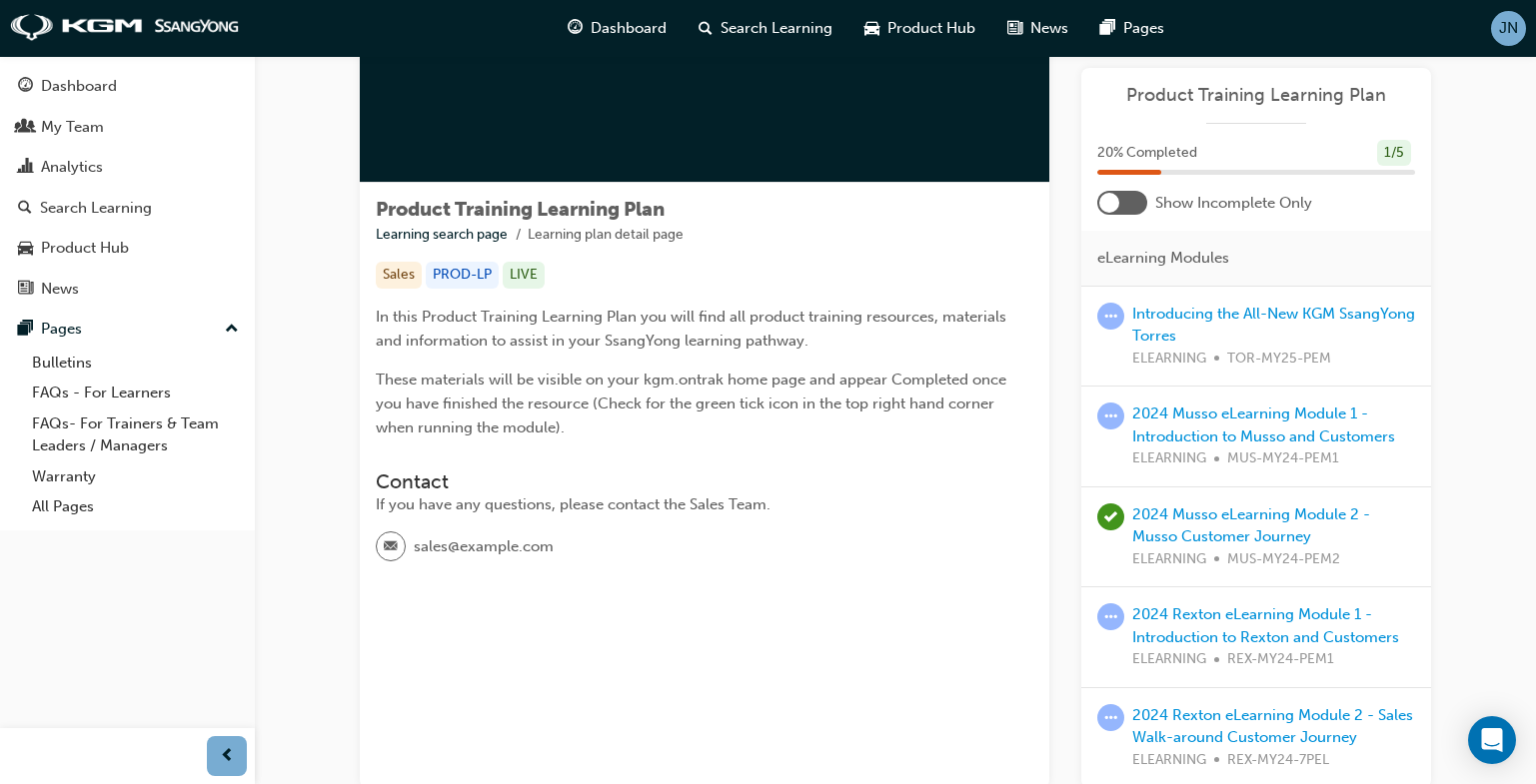 click on "20 % Completed 1 / 5" at bounding box center [1256, 166] 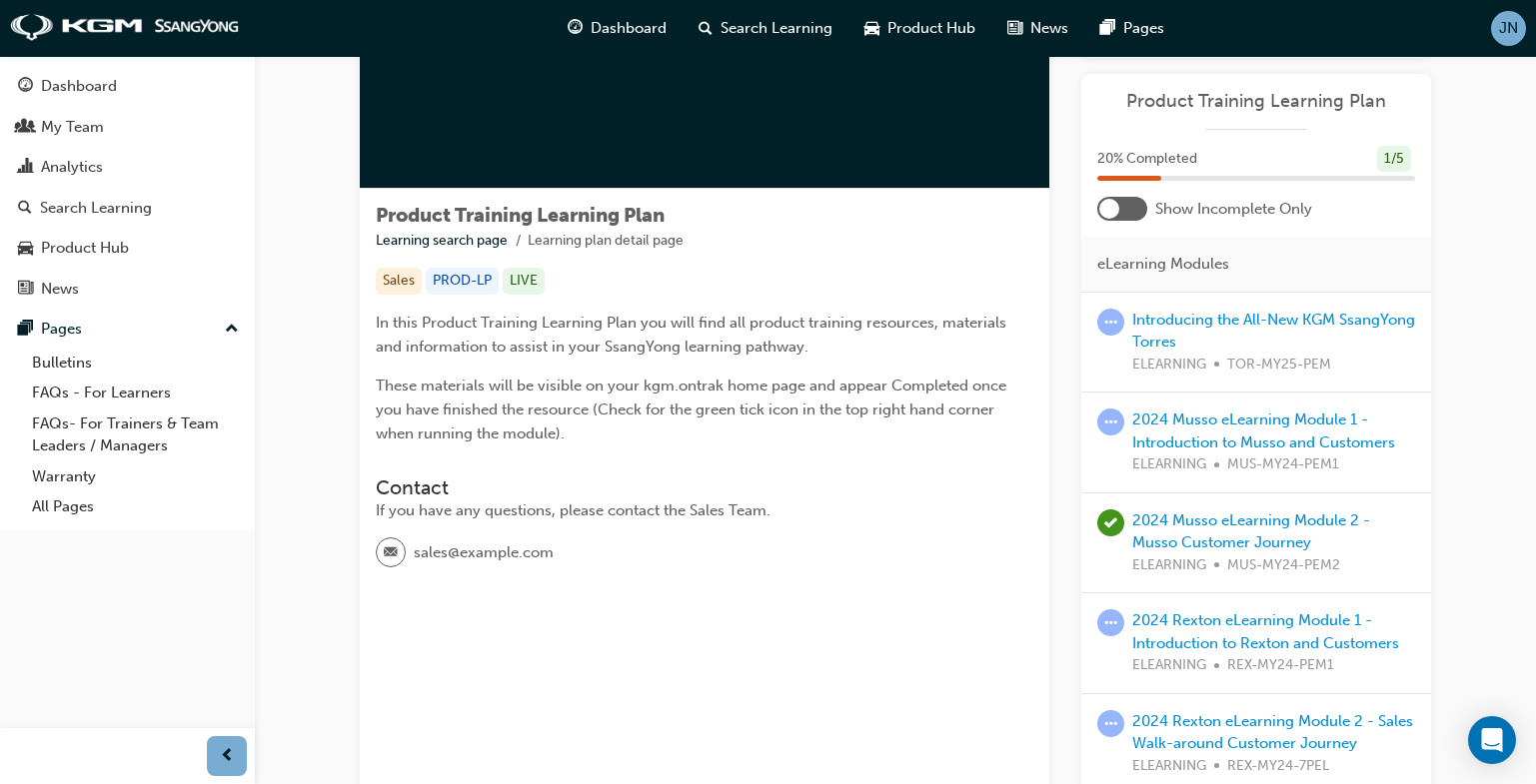 scroll, scrollTop: 216, scrollLeft: 0, axis: vertical 